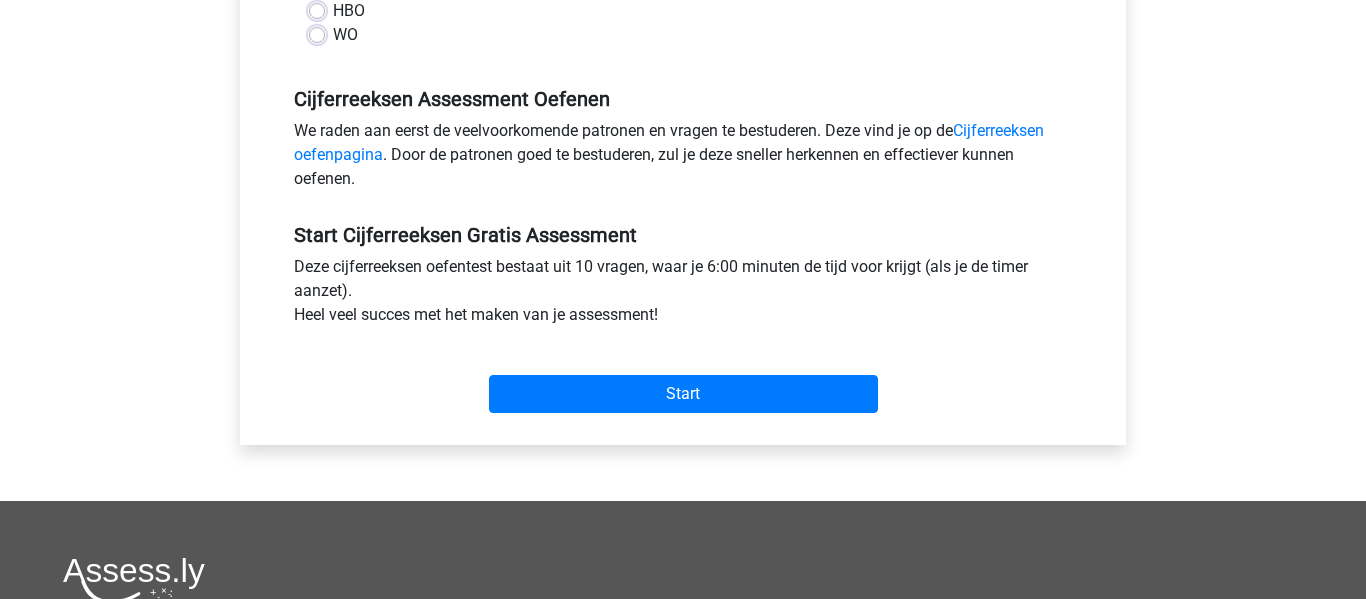 scroll, scrollTop: 571, scrollLeft: 0, axis: vertical 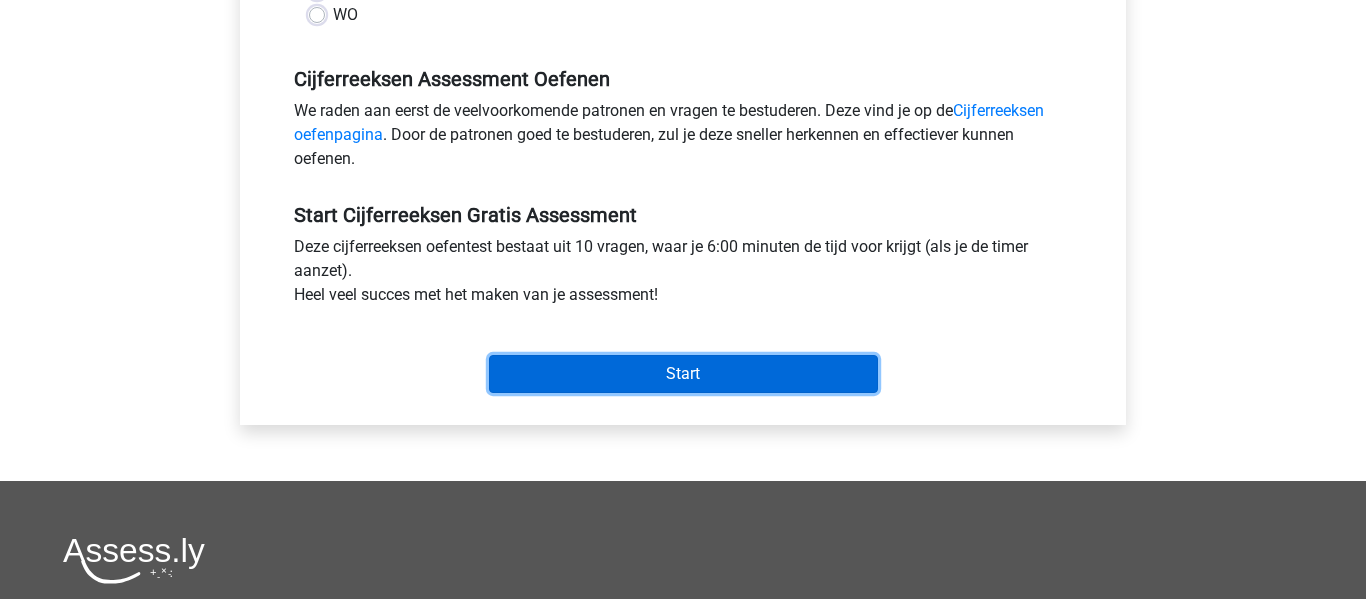 click on "Start" at bounding box center (683, 374) 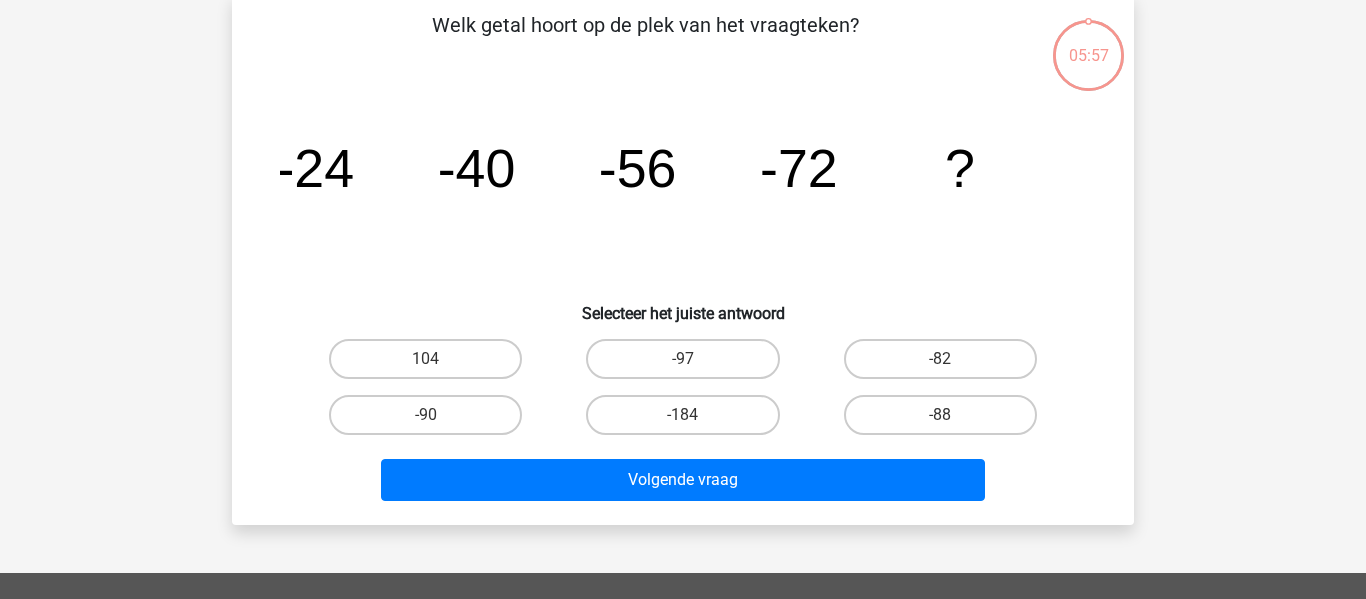 scroll, scrollTop: 99, scrollLeft: 0, axis: vertical 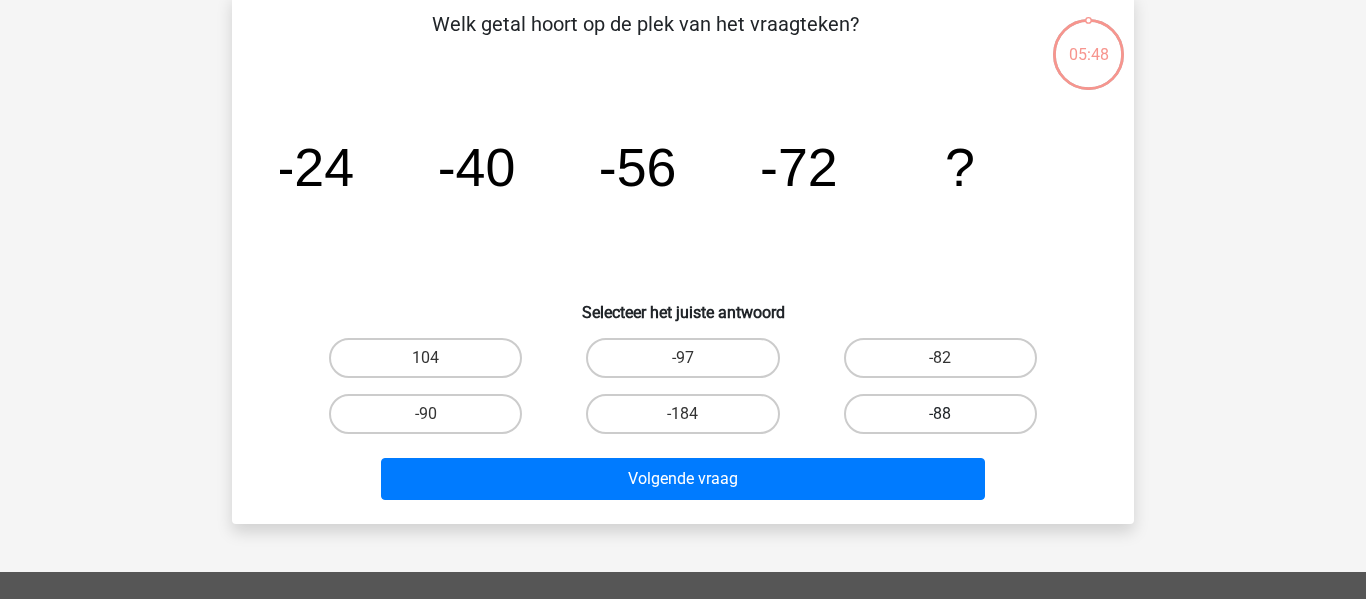 click on "-88" at bounding box center (940, 414) 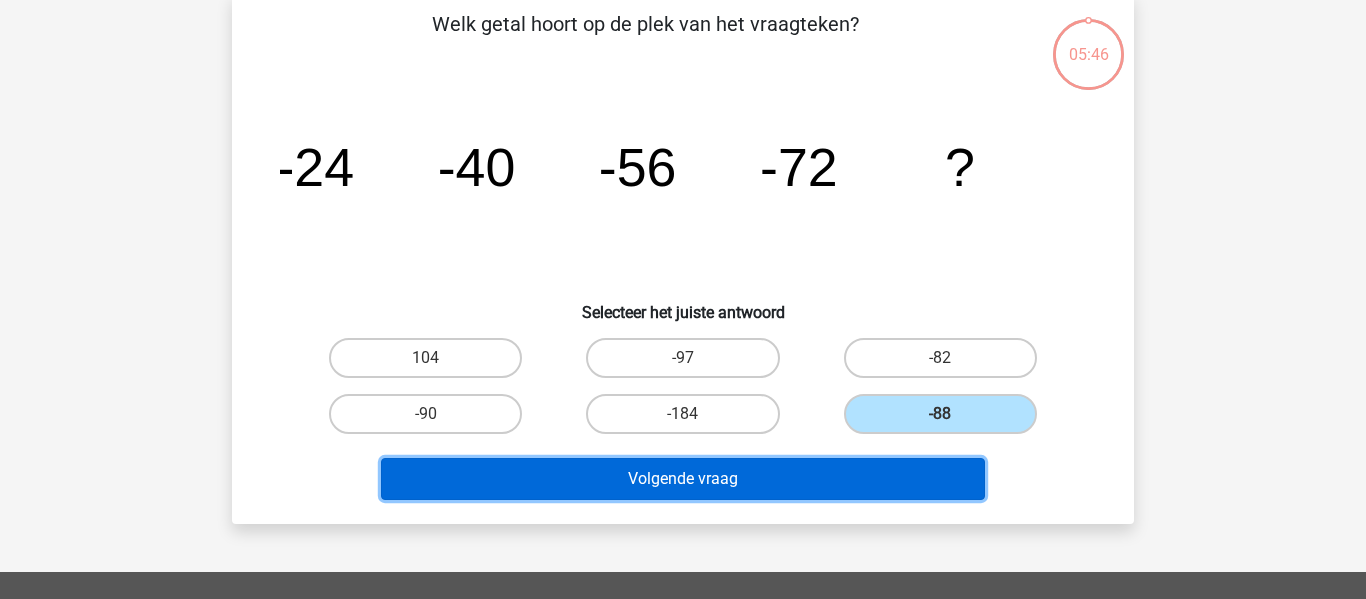 click on "Volgende vraag" at bounding box center [683, 479] 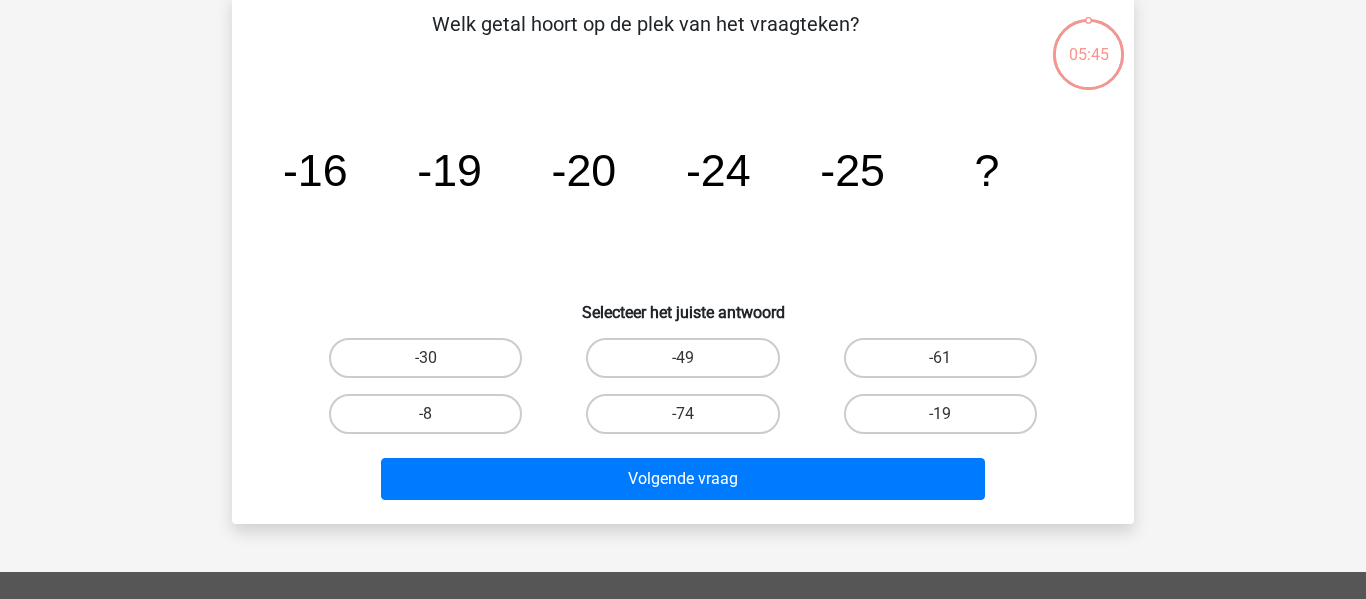 scroll, scrollTop: 92, scrollLeft: 0, axis: vertical 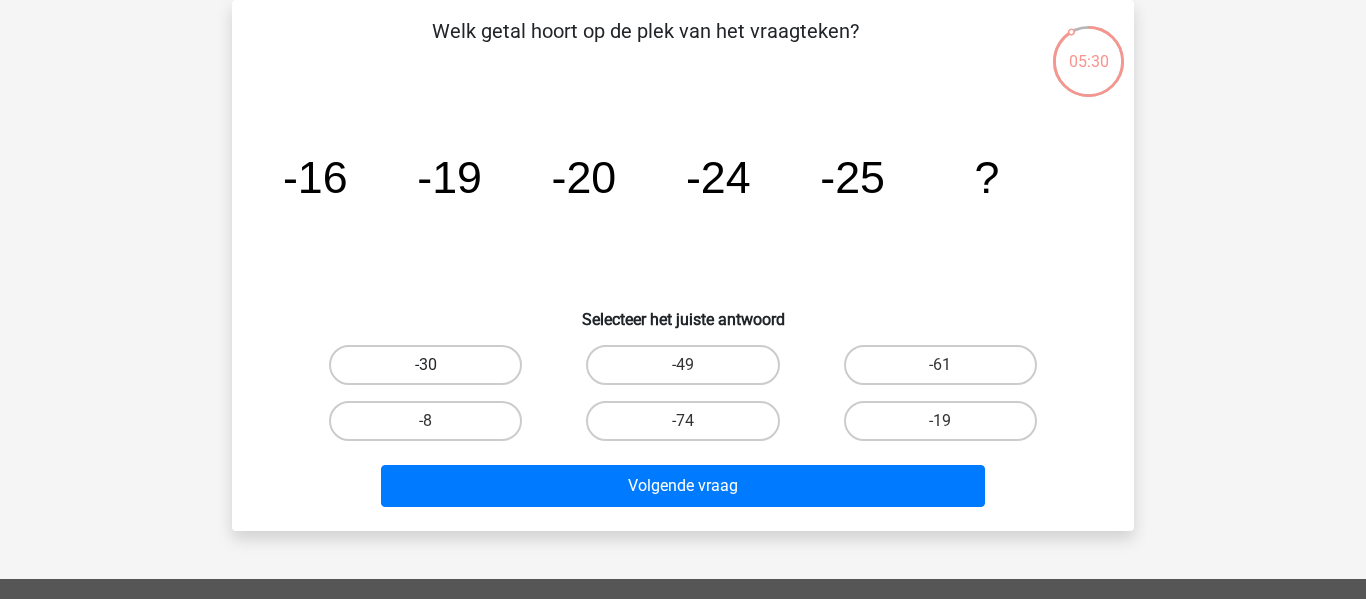 click on "-30" at bounding box center (425, 365) 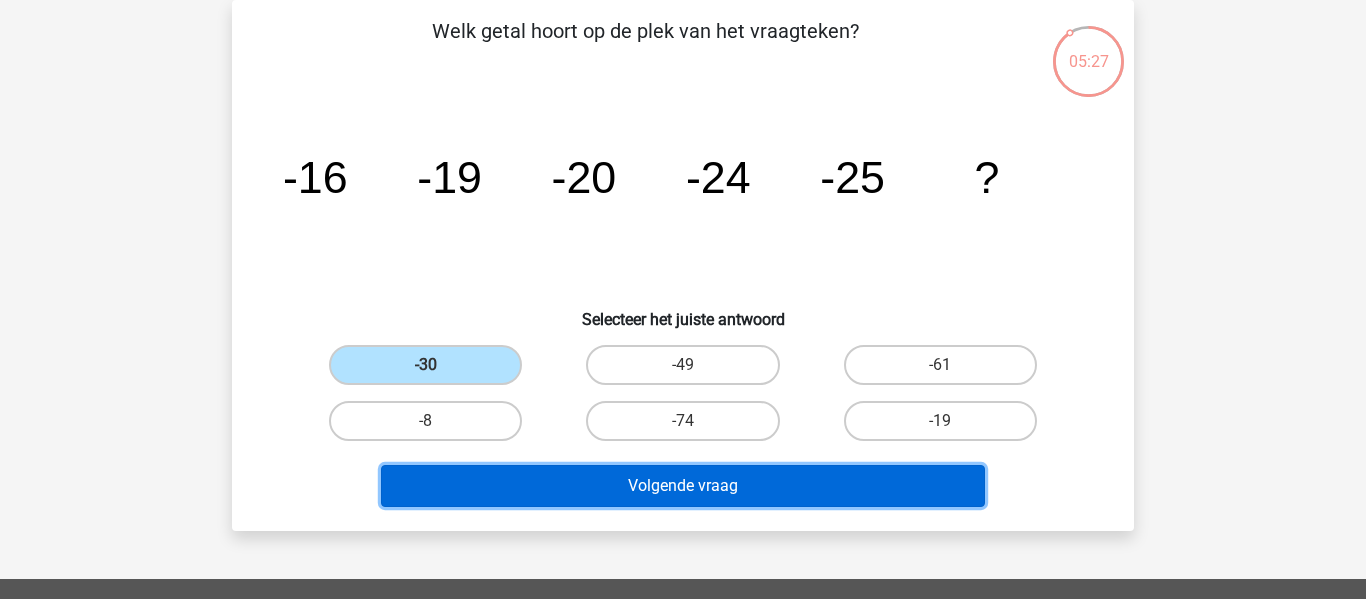 click on "Volgende vraag" at bounding box center [683, 486] 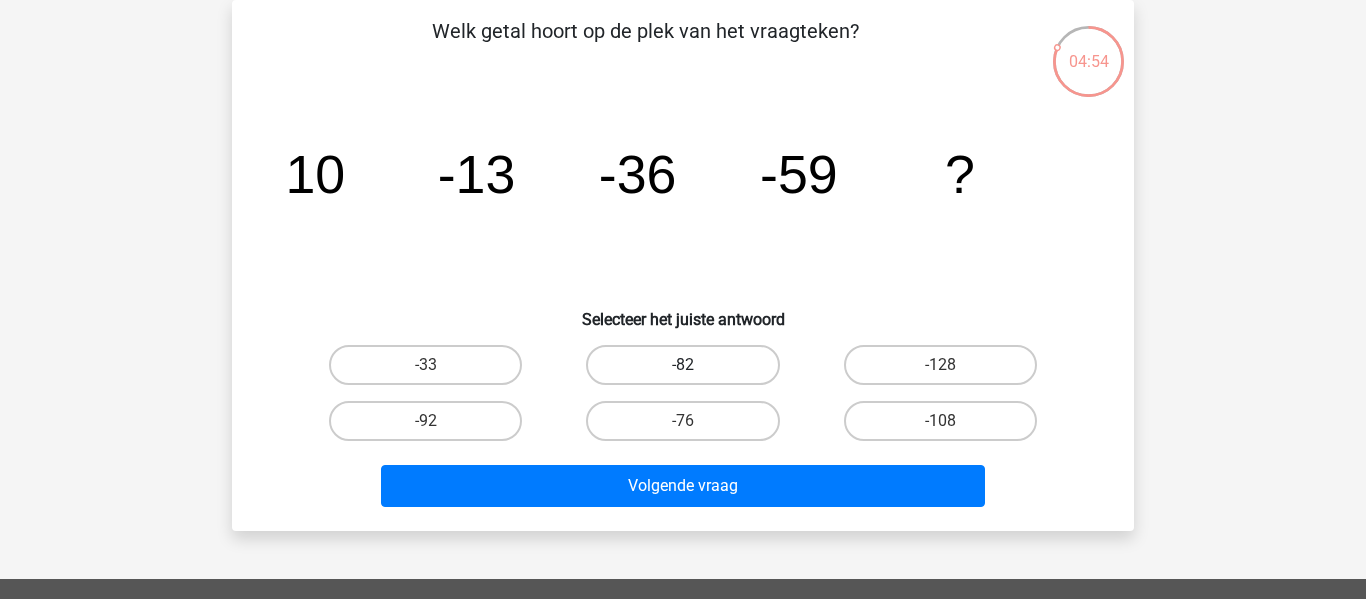 click on "-82" at bounding box center [682, 365] 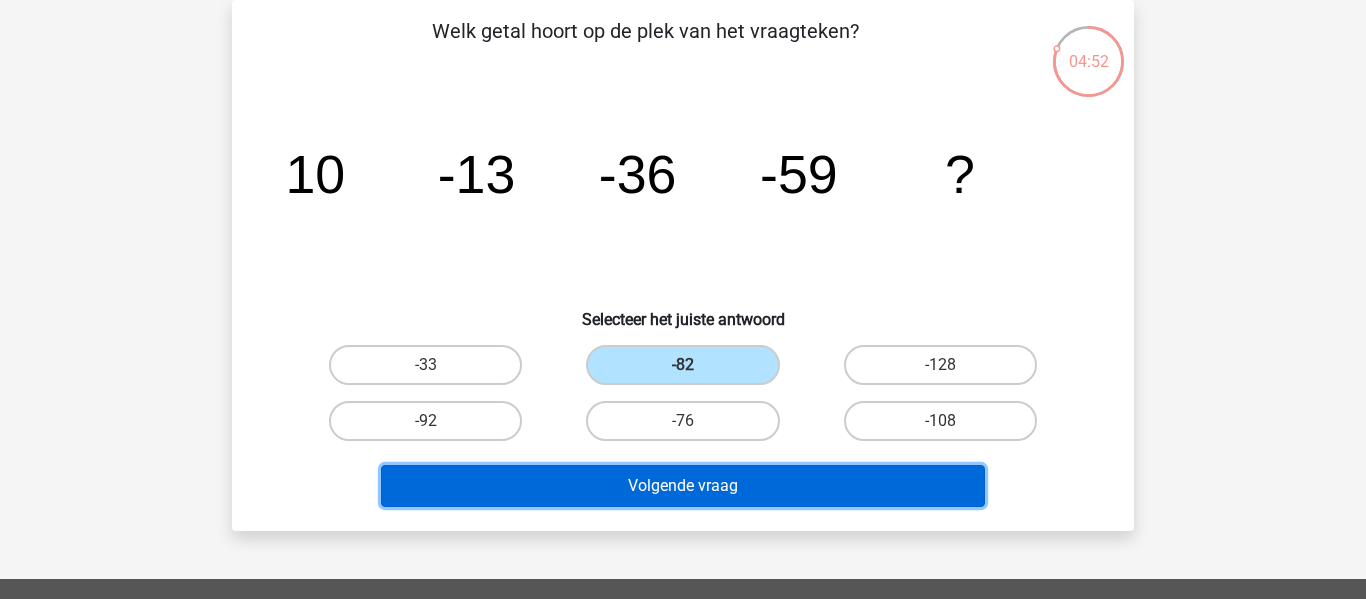 click on "Volgende vraag" at bounding box center (683, 486) 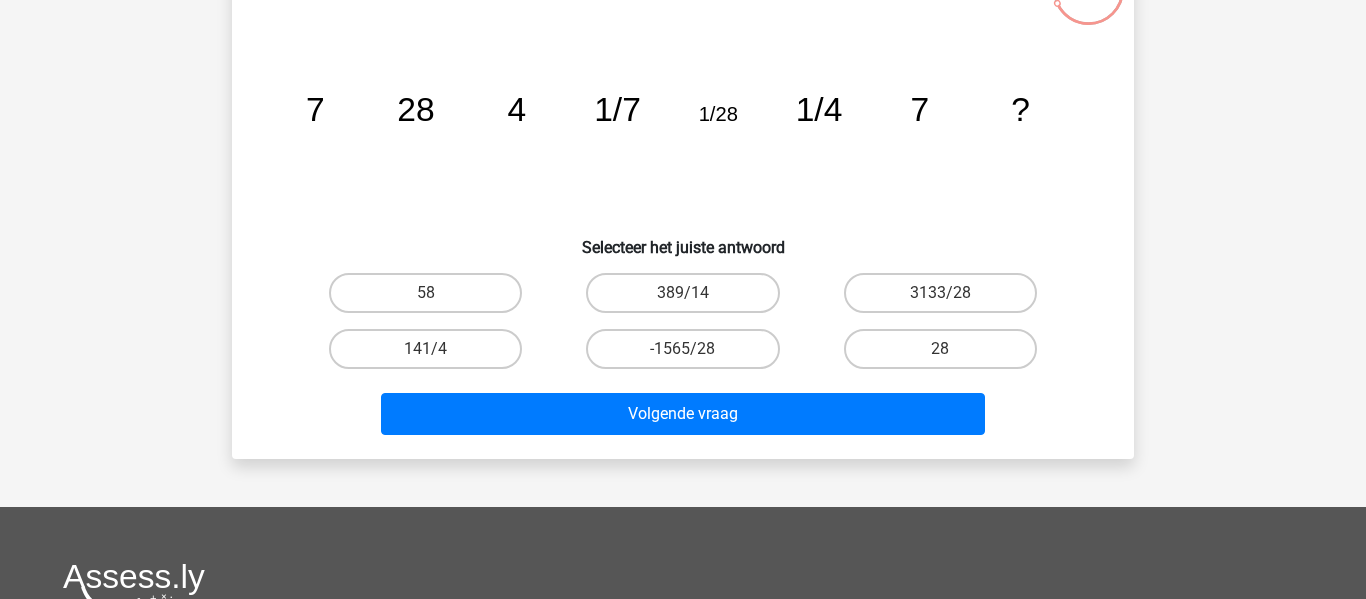 scroll, scrollTop: 162, scrollLeft: 0, axis: vertical 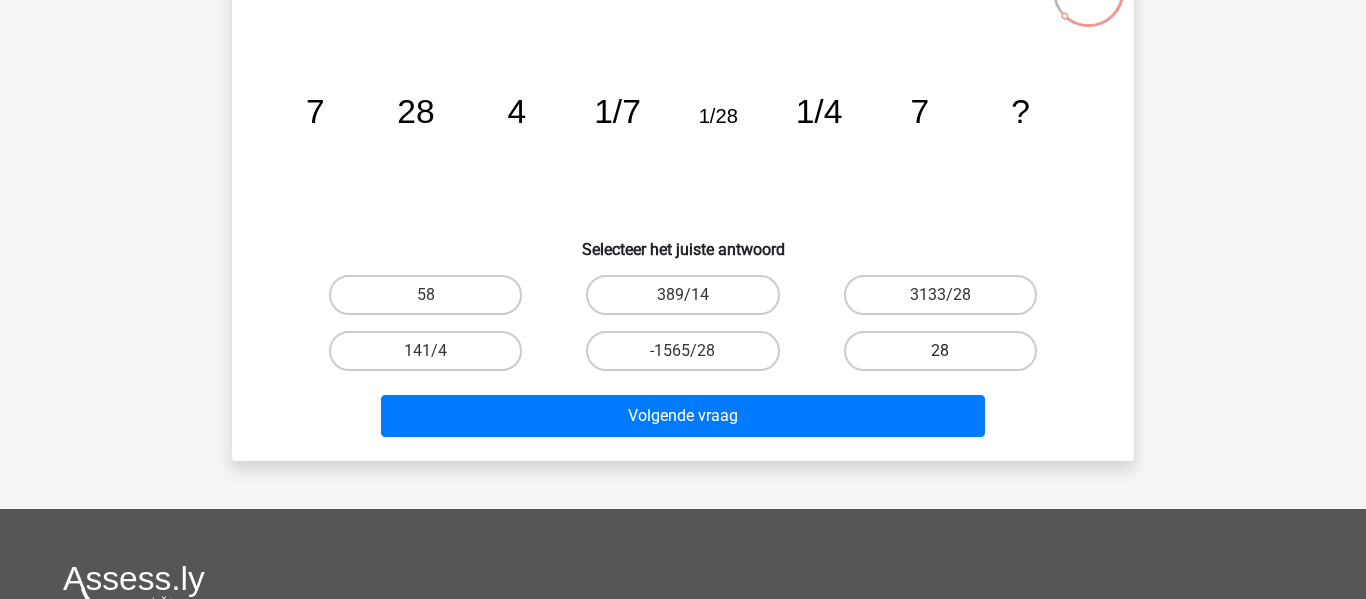 click on "28" at bounding box center [940, 351] 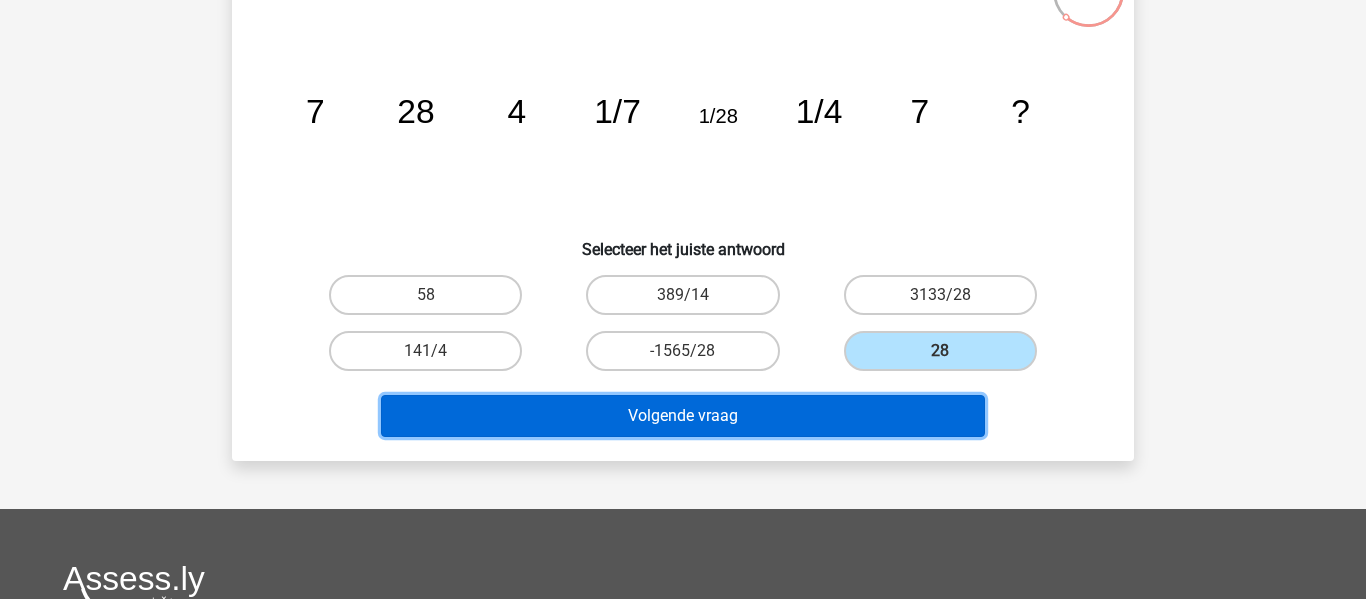 click on "Volgende vraag" at bounding box center [683, 416] 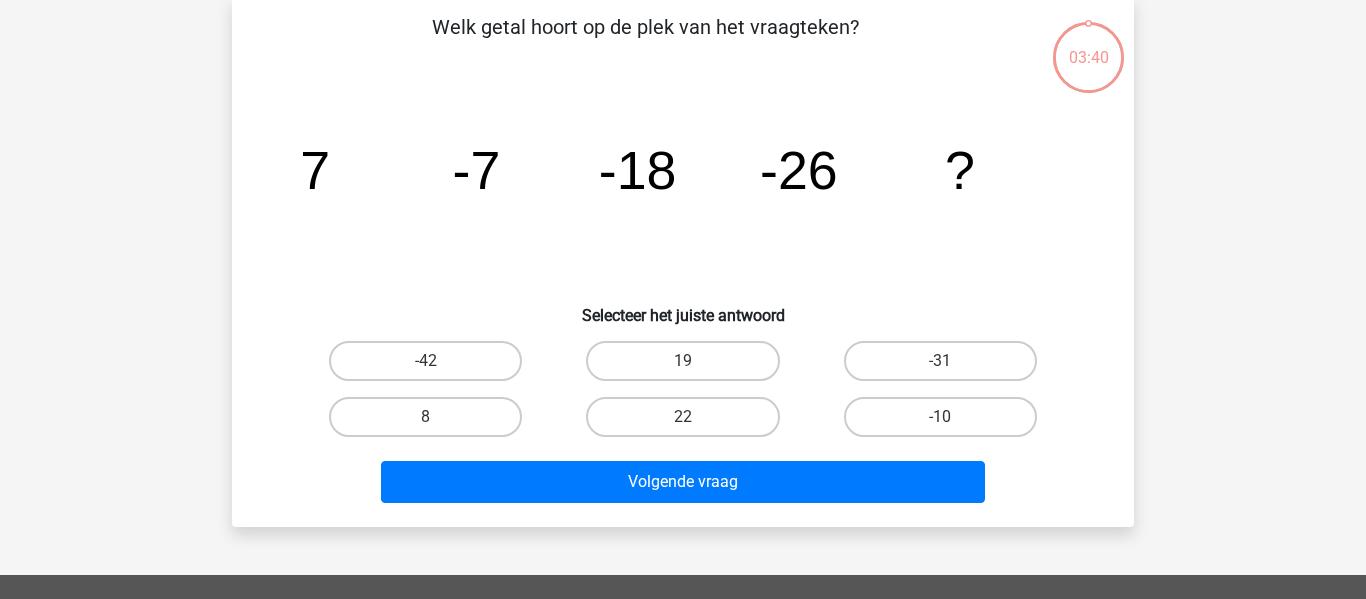 scroll, scrollTop: 92, scrollLeft: 0, axis: vertical 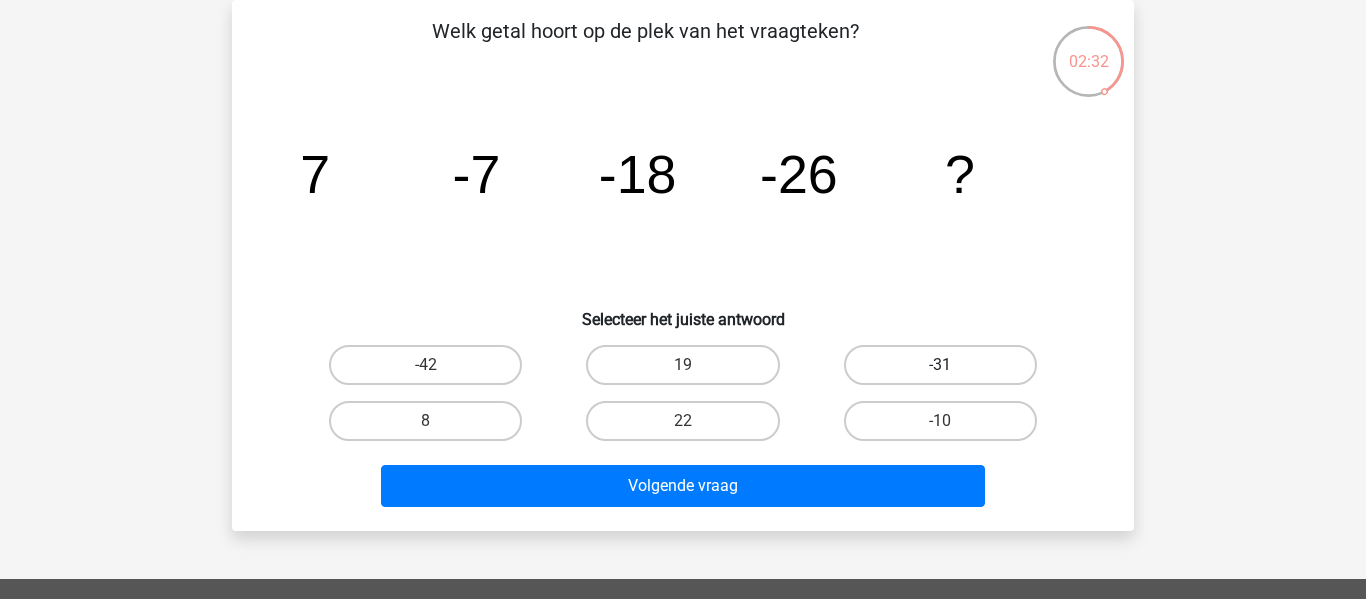 click on "-31" at bounding box center [940, 365] 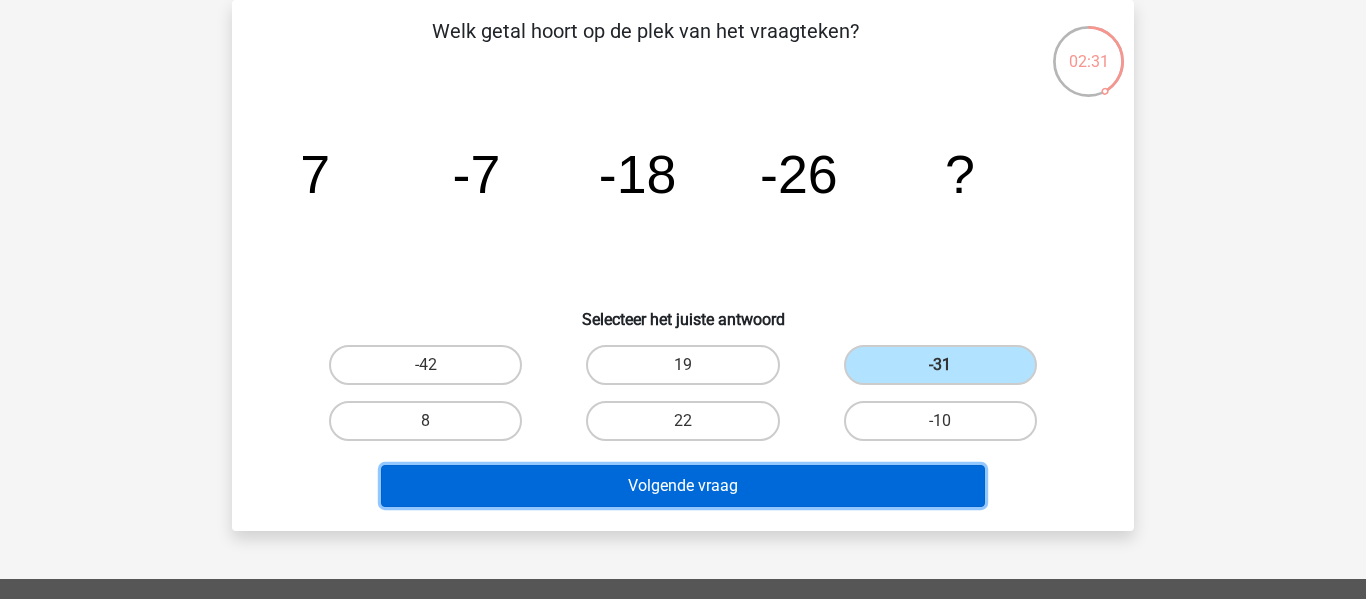click on "Volgende vraag" at bounding box center [683, 486] 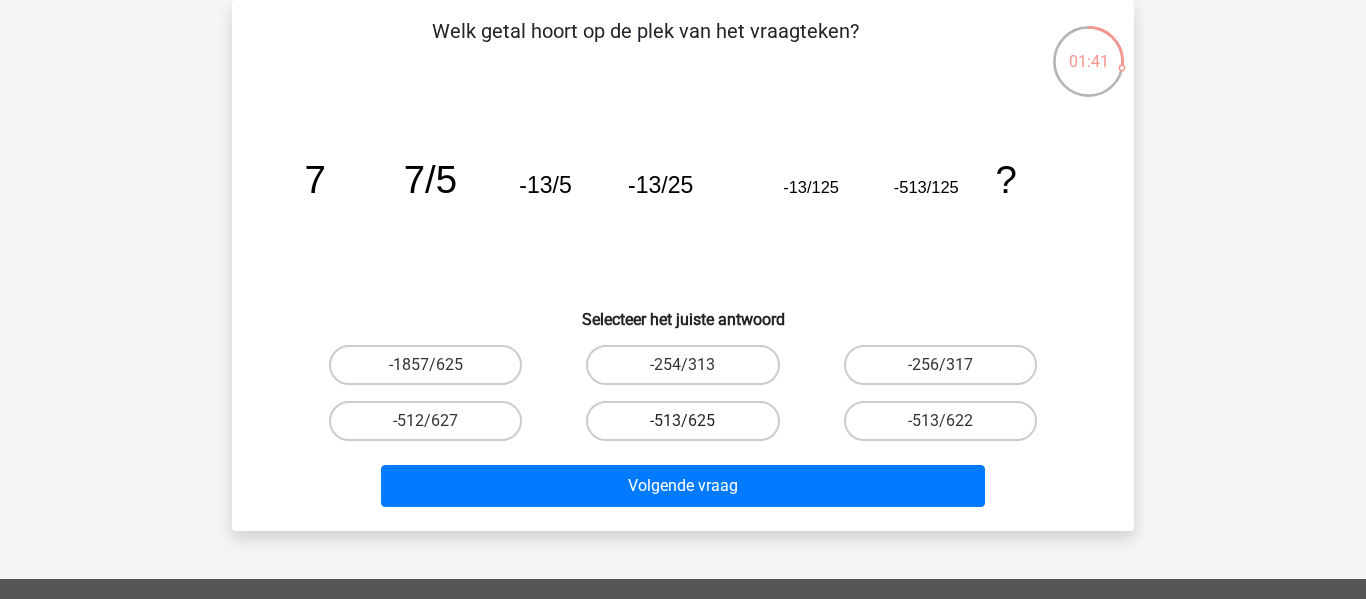 click on "-513/625" at bounding box center (682, 421) 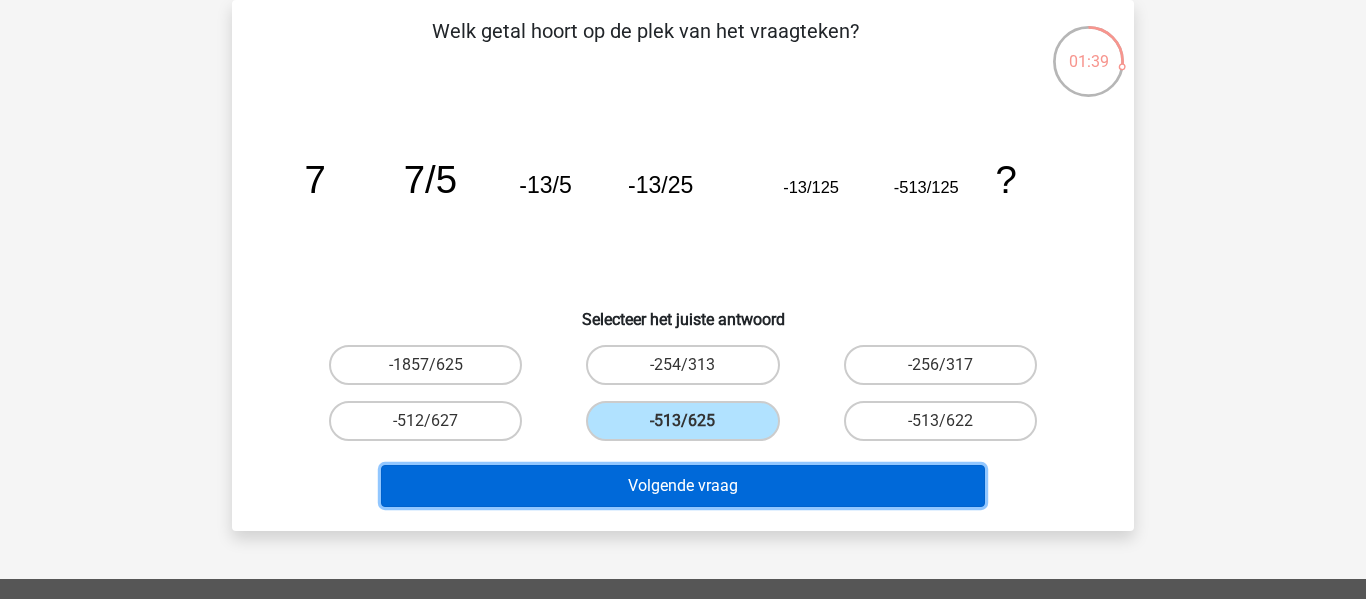 click on "Volgende vraag" at bounding box center (683, 486) 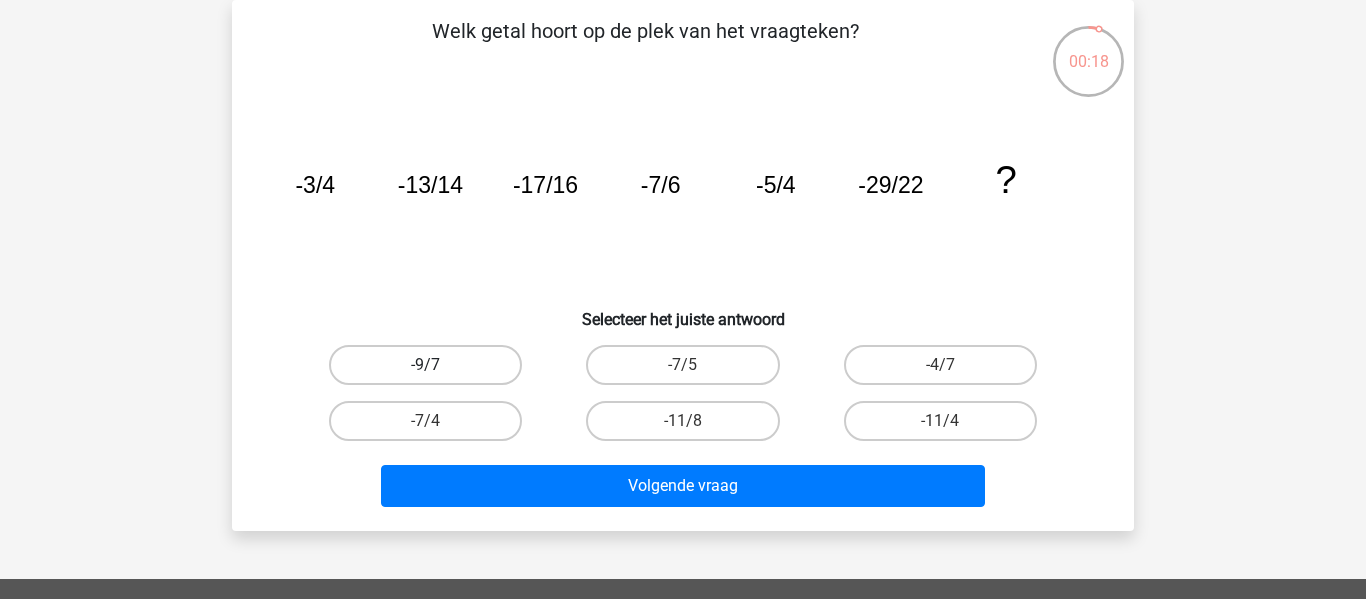 click on "-9/7" at bounding box center (425, 365) 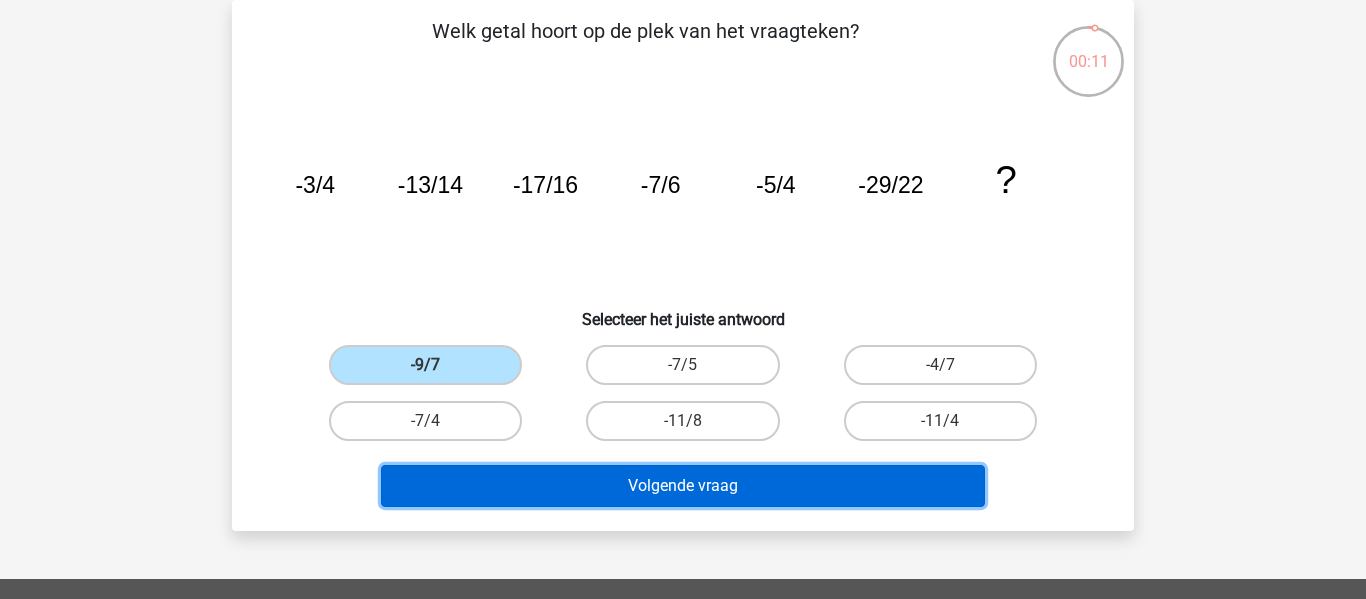 click on "Volgende vraag" at bounding box center [683, 486] 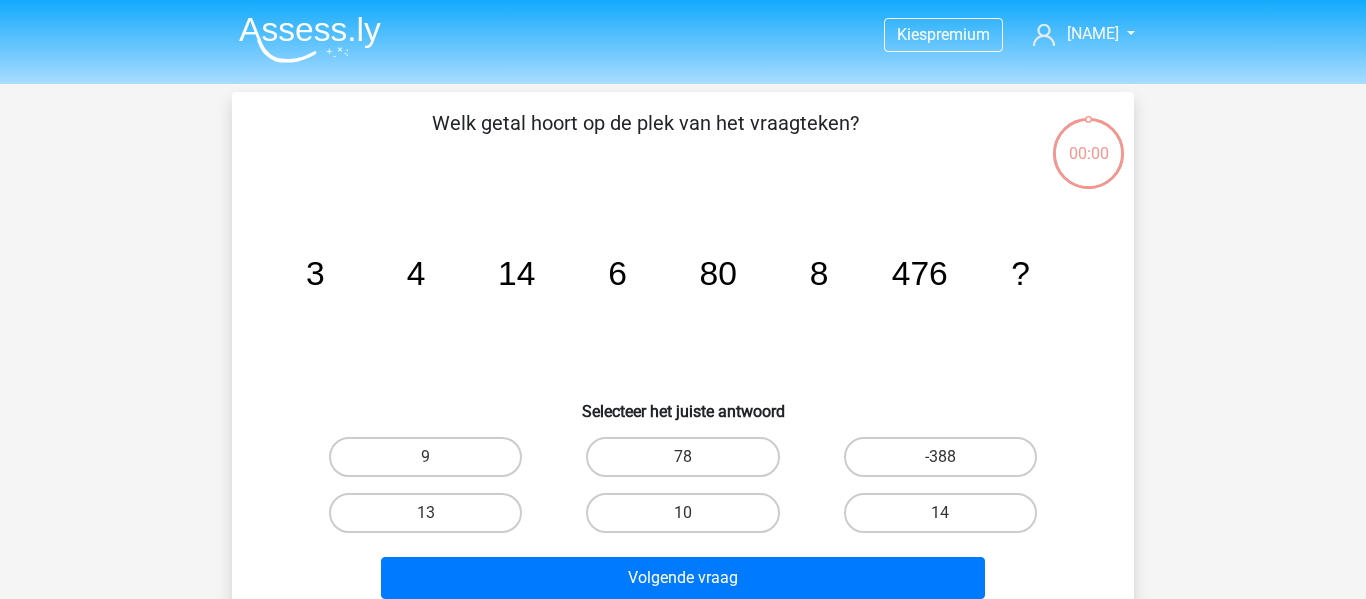 scroll, scrollTop: 92, scrollLeft: 0, axis: vertical 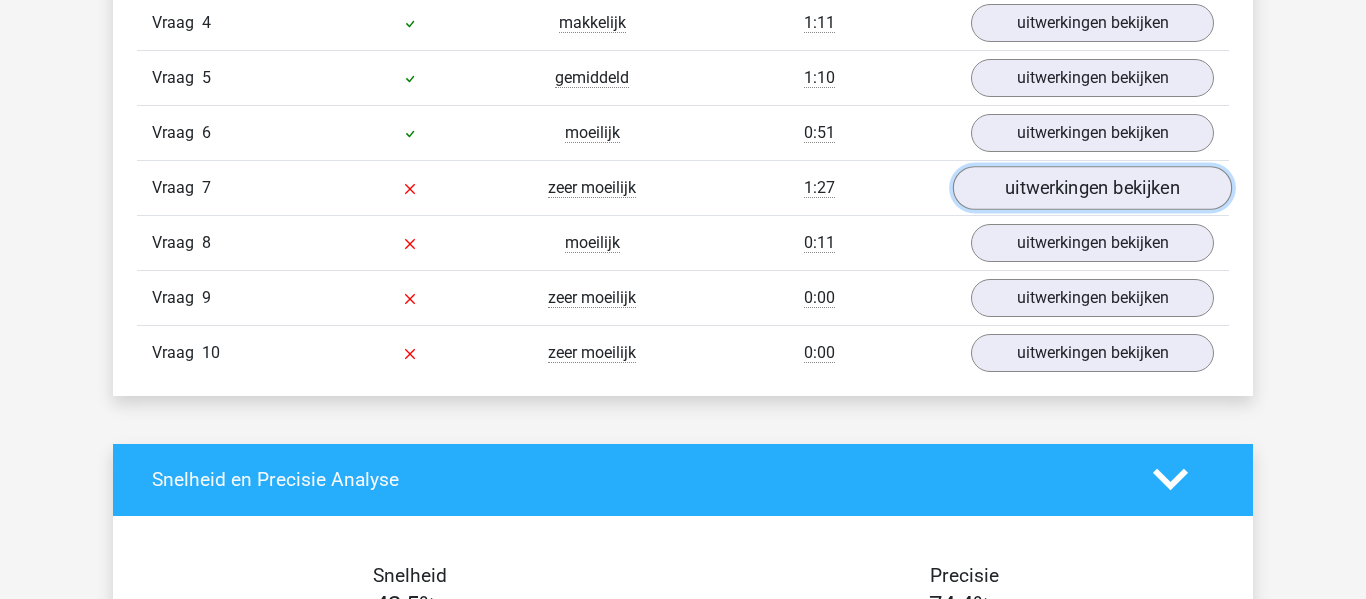 click on "uitwerkingen bekijken" at bounding box center [1092, 188] 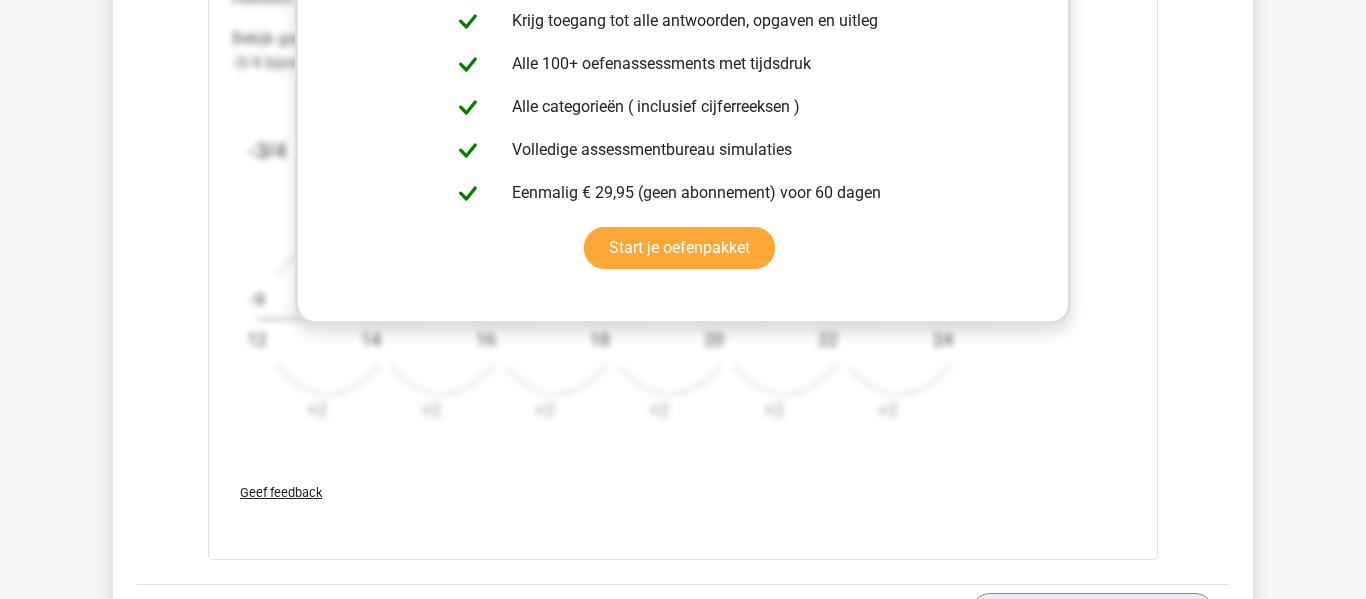 scroll, scrollTop: 2753, scrollLeft: 0, axis: vertical 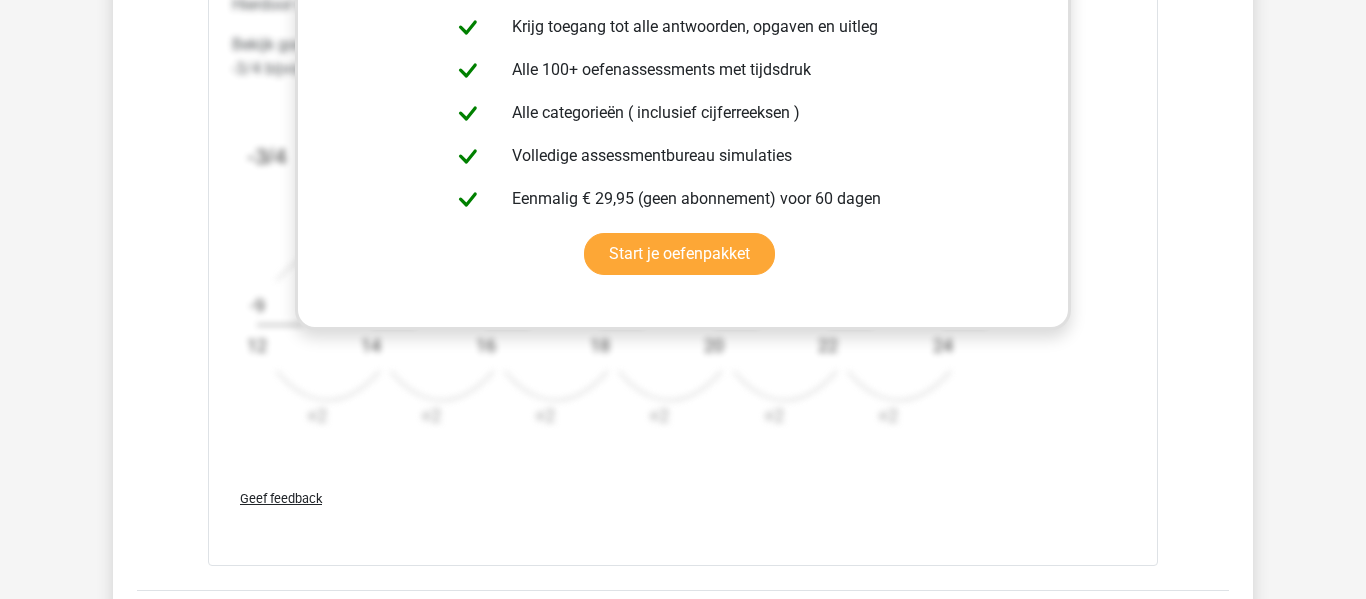 click on "Vraag
1
heel makkelijk
0:15
uitwerkingen bekijken
Welk getal hoort op de plek van het vraagteken?
image/svg+xml
-24
-40
-56
-72
?
a" at bounding box center [683, -137] 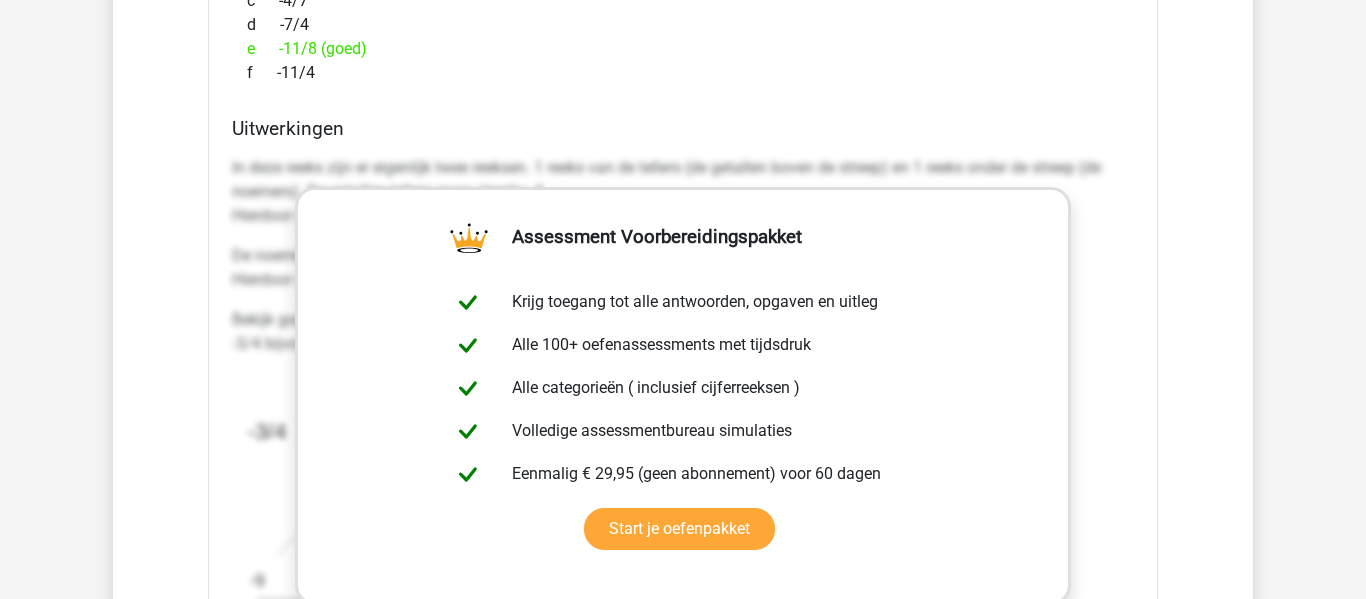 scroll, scrollTop: 2468, scrollLeft: 0, axis: vertical 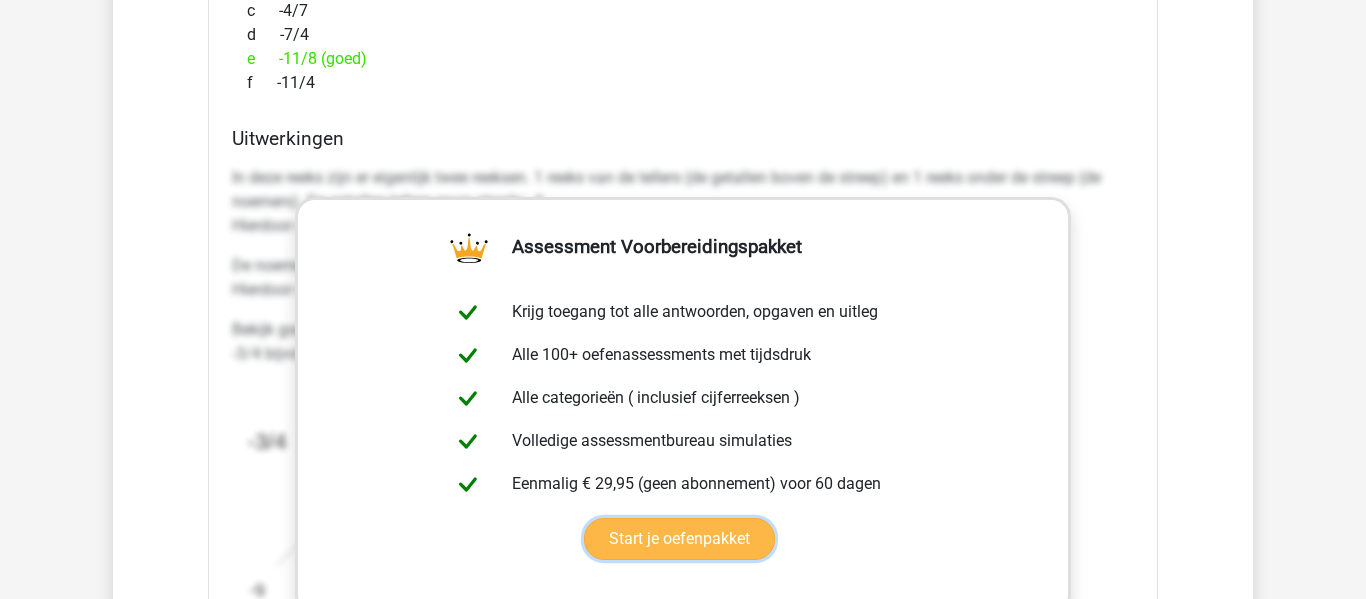 click on "Start je oefenpakket" at bounding box center [679, 539] 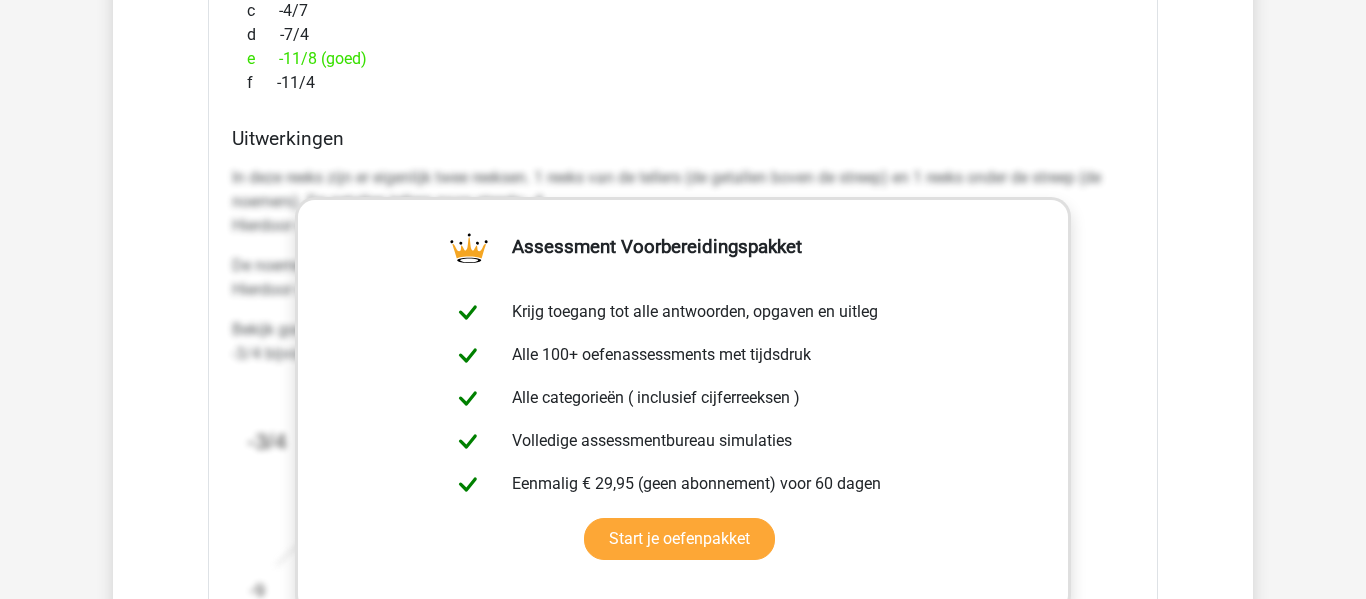 click on "a
-9/7
(jouw antwoord)
b
-7/5
c
-4/7
d
-7/4
e
-11/8
(goed)
f
-11/4" at bounding box center [683, 23] 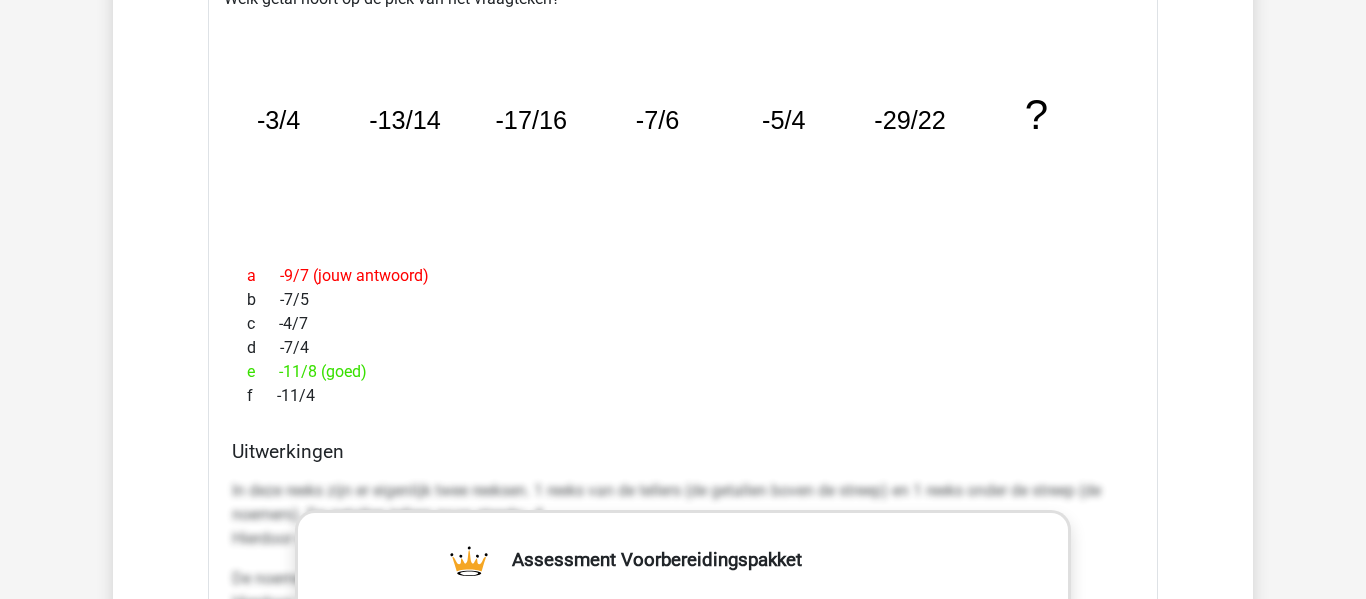 scroll, scrollTop: 2154, scrollLeft: 0, axis: vertical 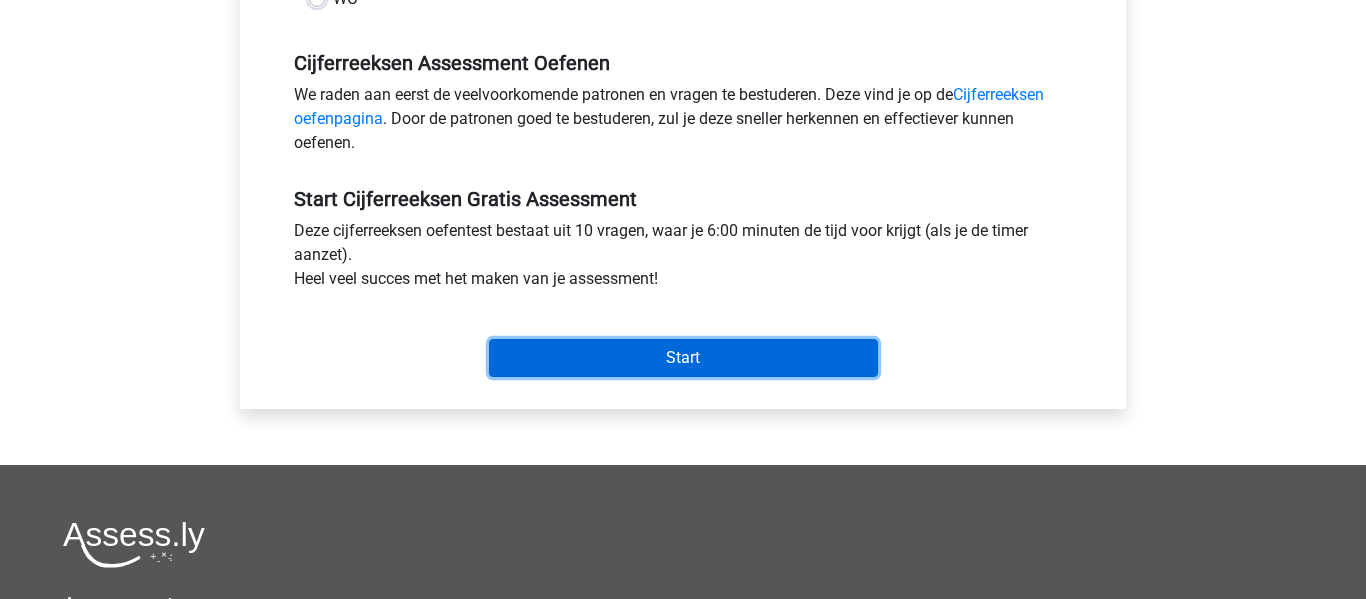 click on "Start" at bounding box center [683, 358] 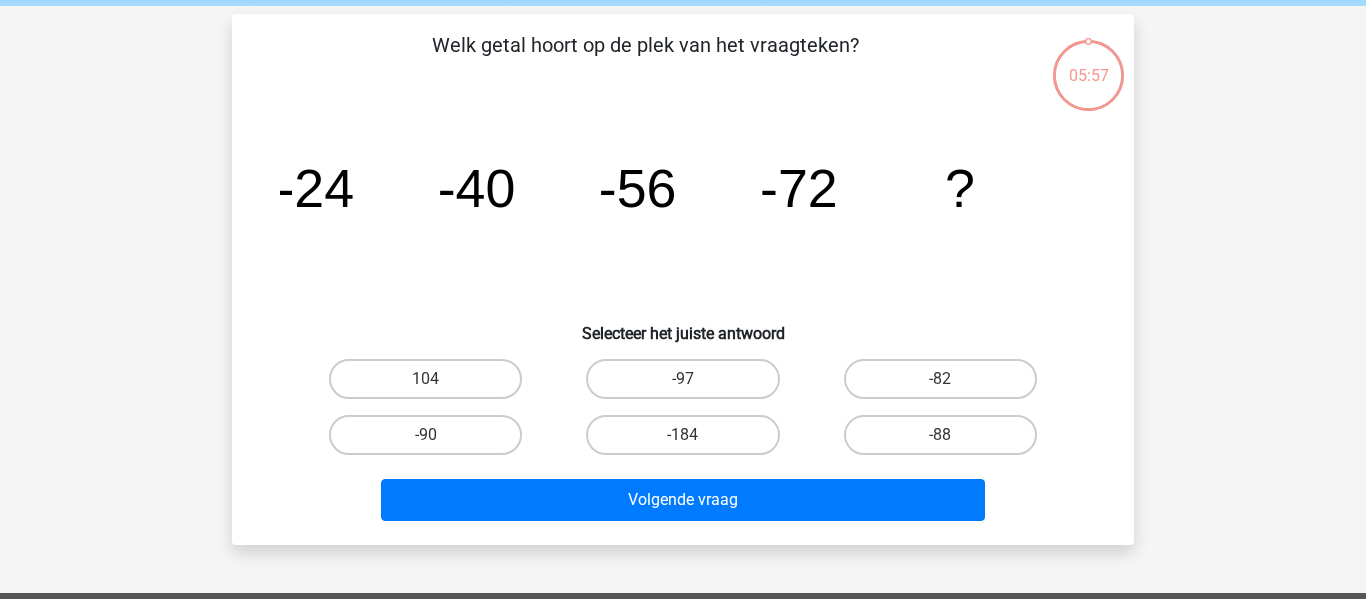 scroll, scrollTop: 81, scrollLeft: 0, axis: vertical 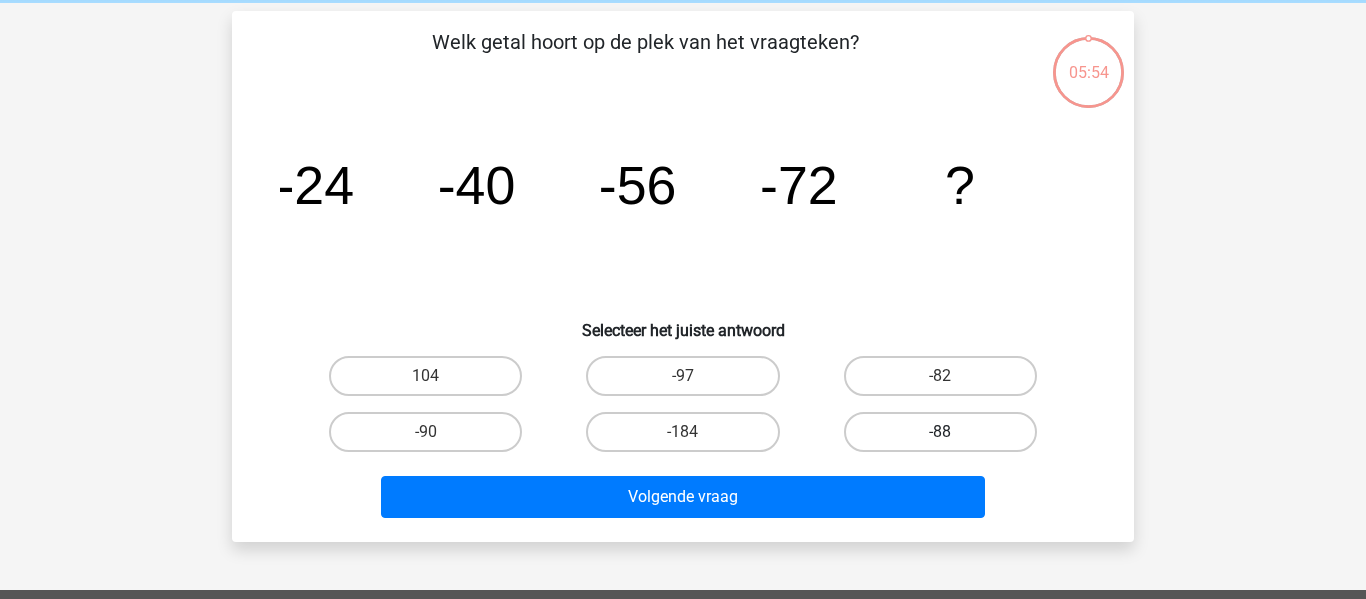 click on "-88" at bounding box center (940, 432) 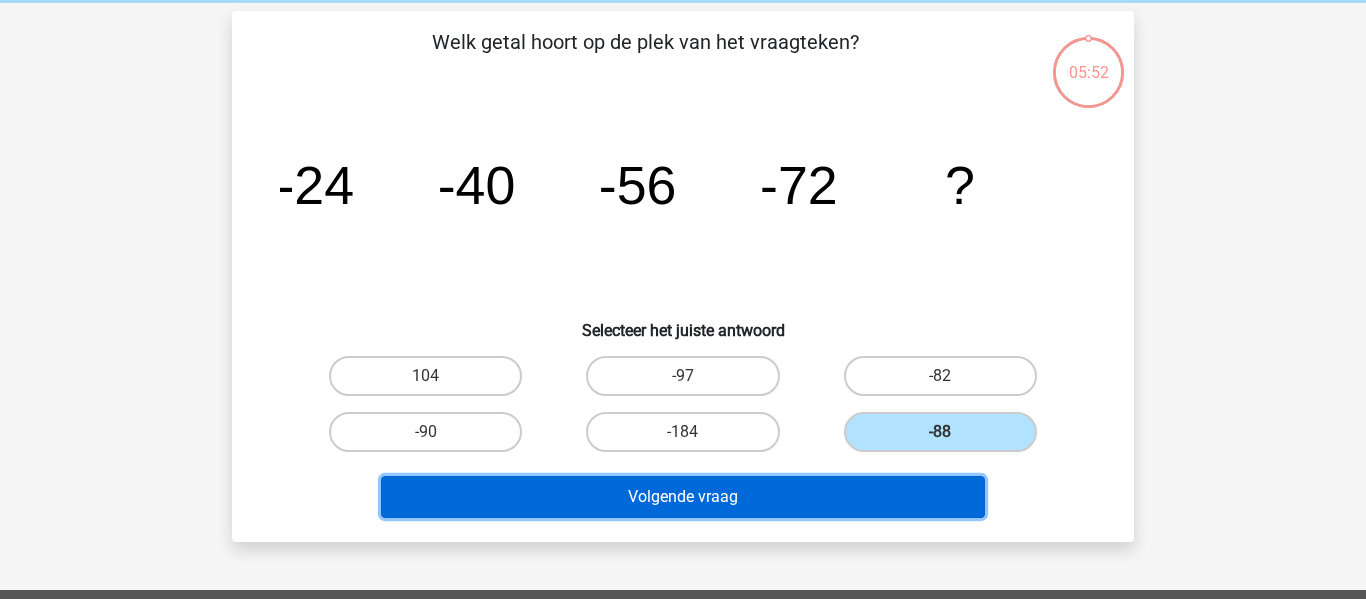 click on "Volgende vraag" at bounding box center [683, 497] 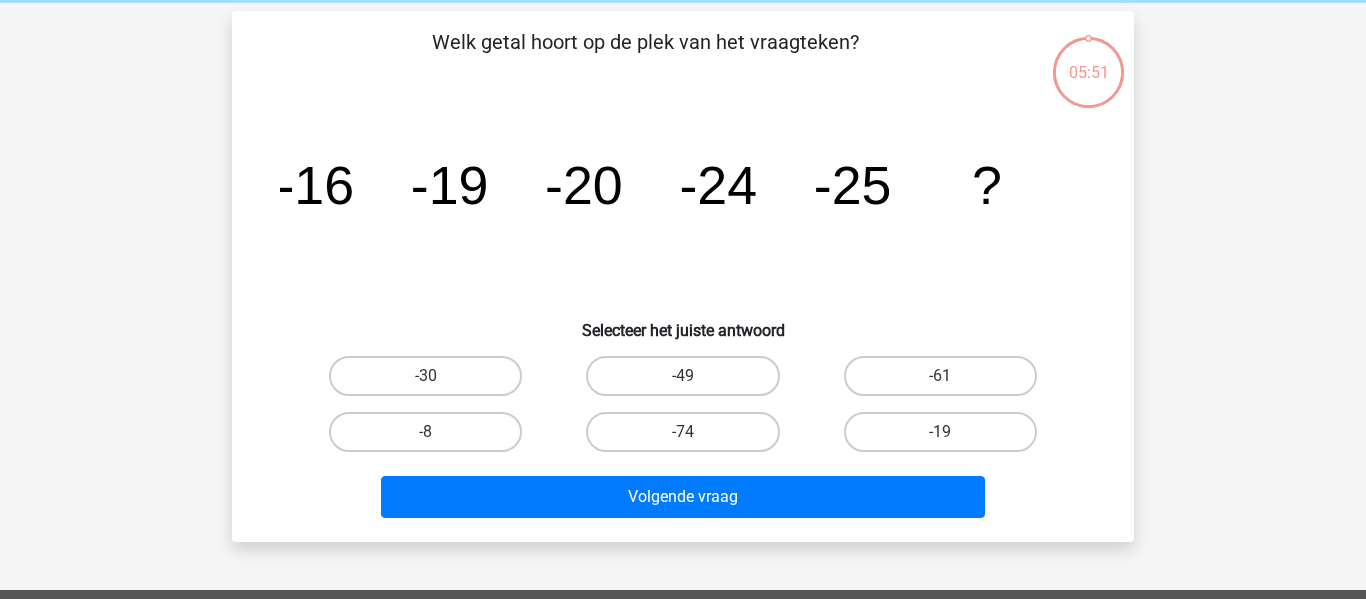 scroll, scrollTop: 92, scrollLeft: 0, axis: vertical 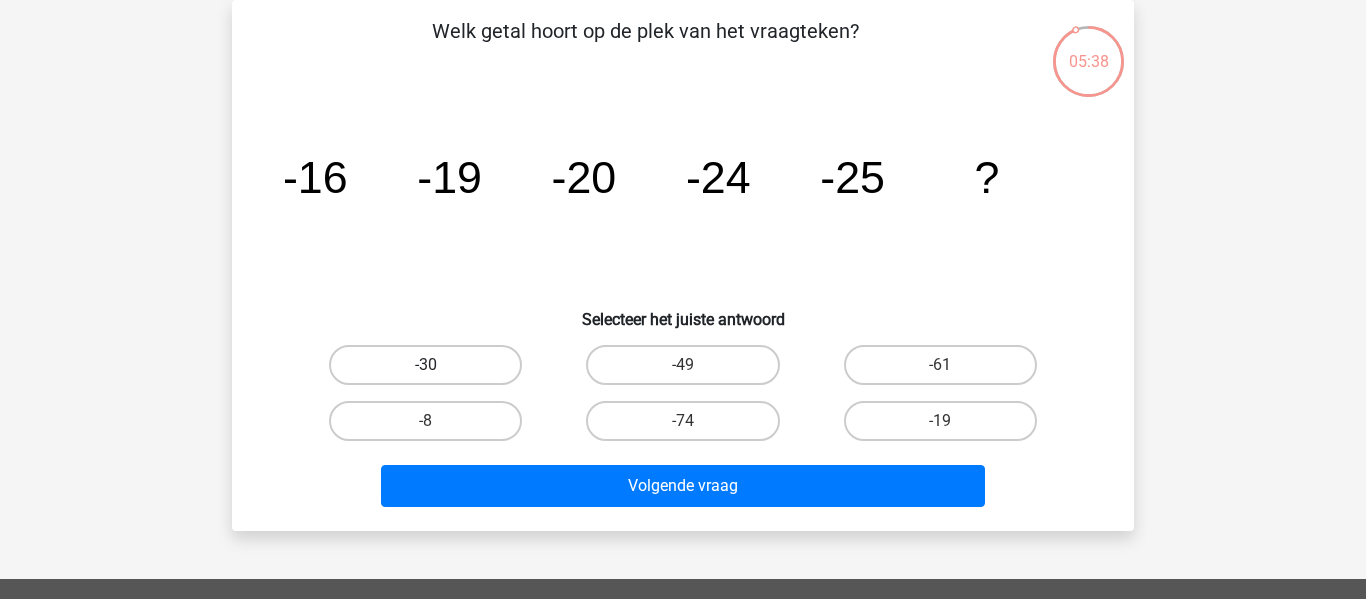 click on "-30" at bounding box center (425, 365) 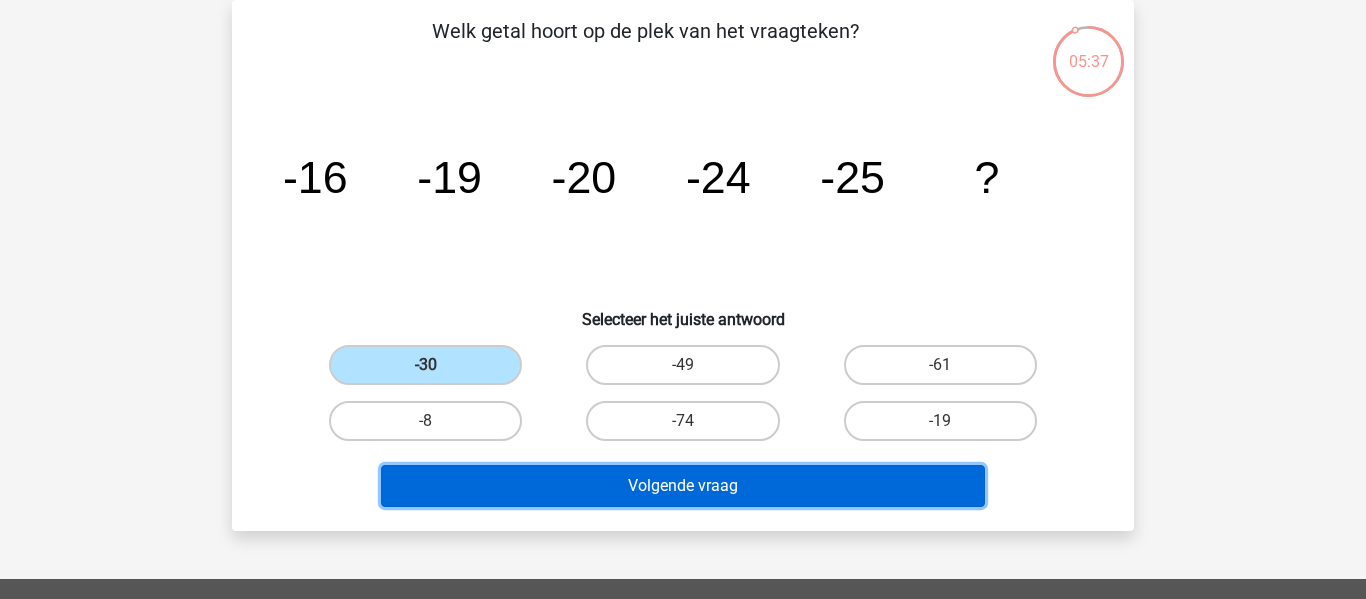 click on "Volgende vraag" at bounding box center (683, 486) 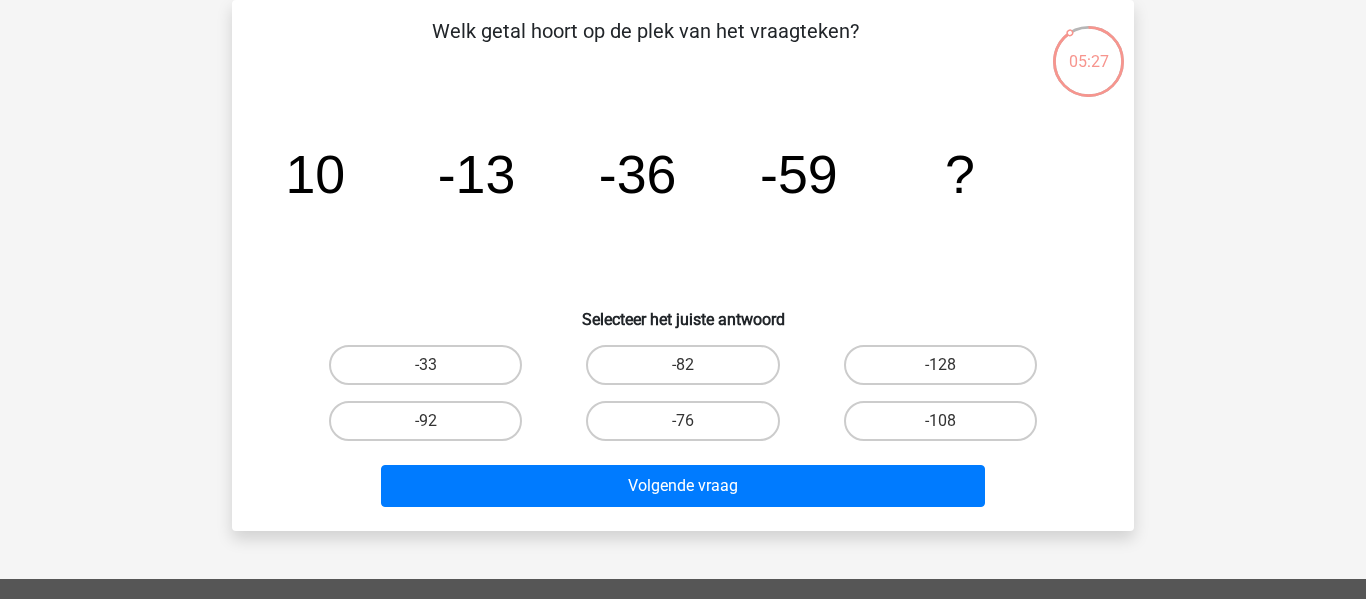 click on "-82" at bounding box center (689, 371) 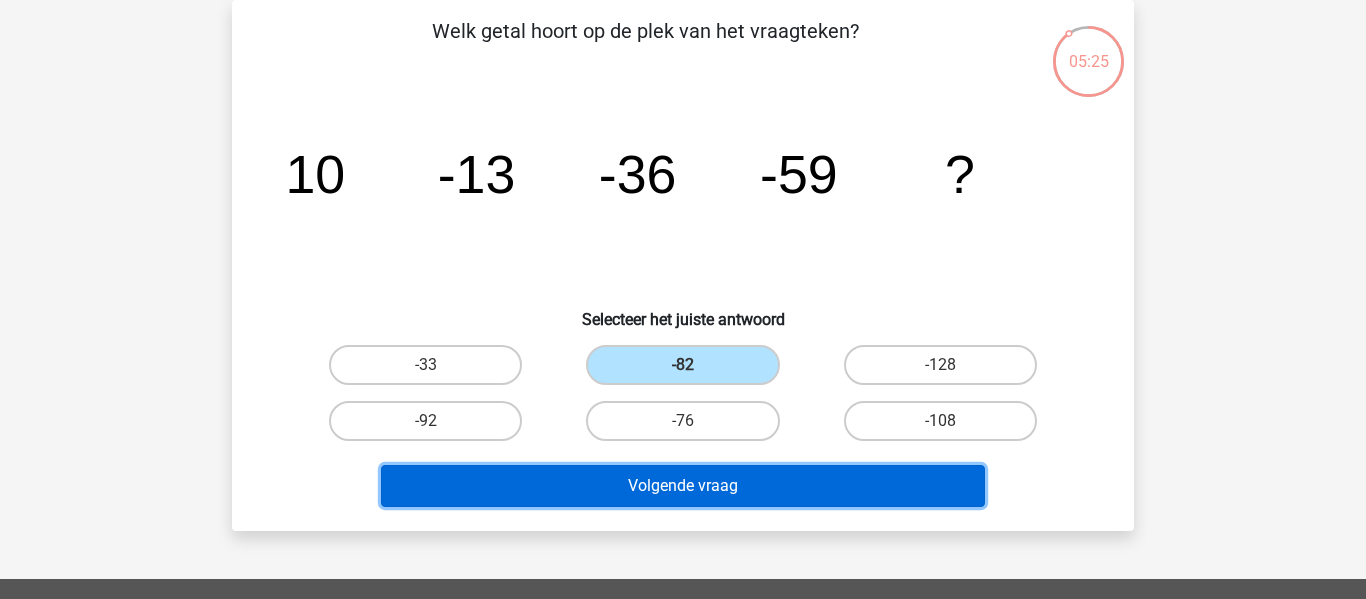 click on "Volgende vraag" at bounding box center (683, 486) 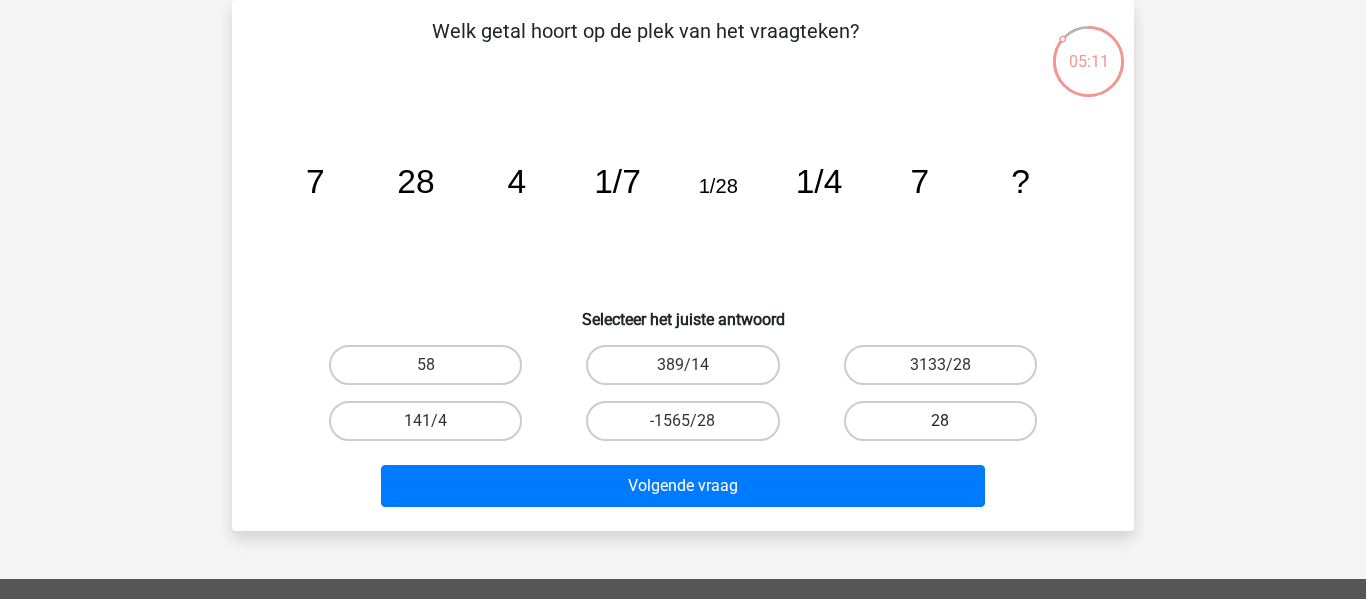 click on "28" at bounding box center [940, 421] 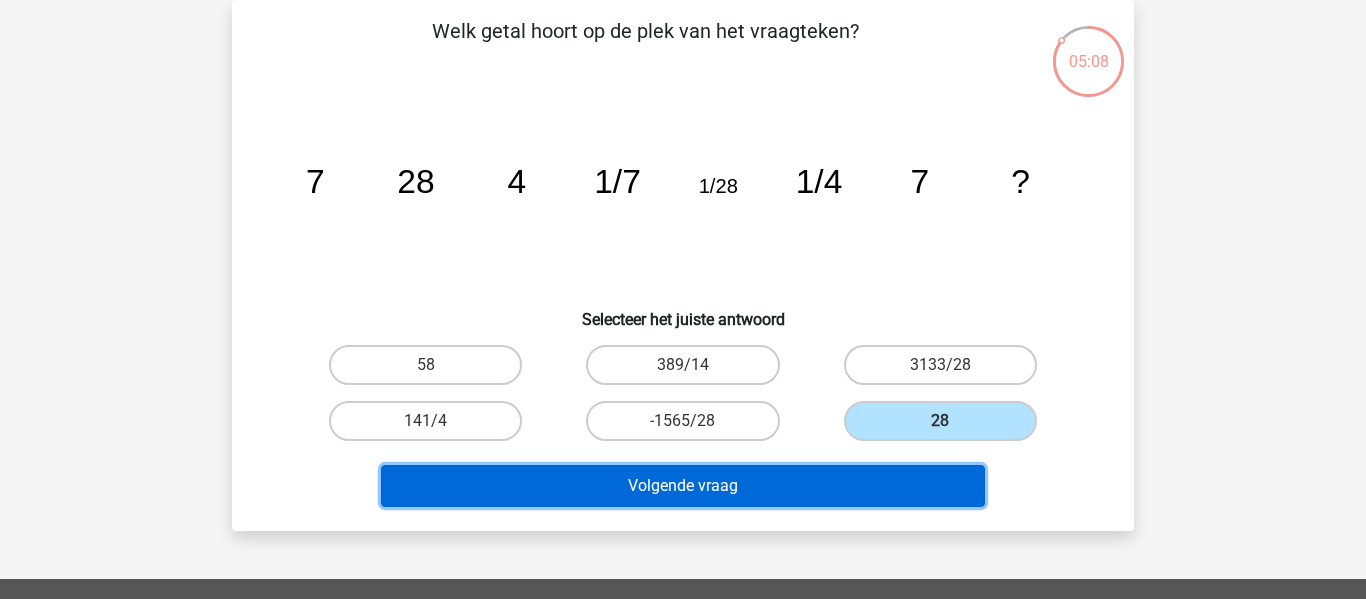 click on "Volgende vraag" at bounding box center [683, 486] 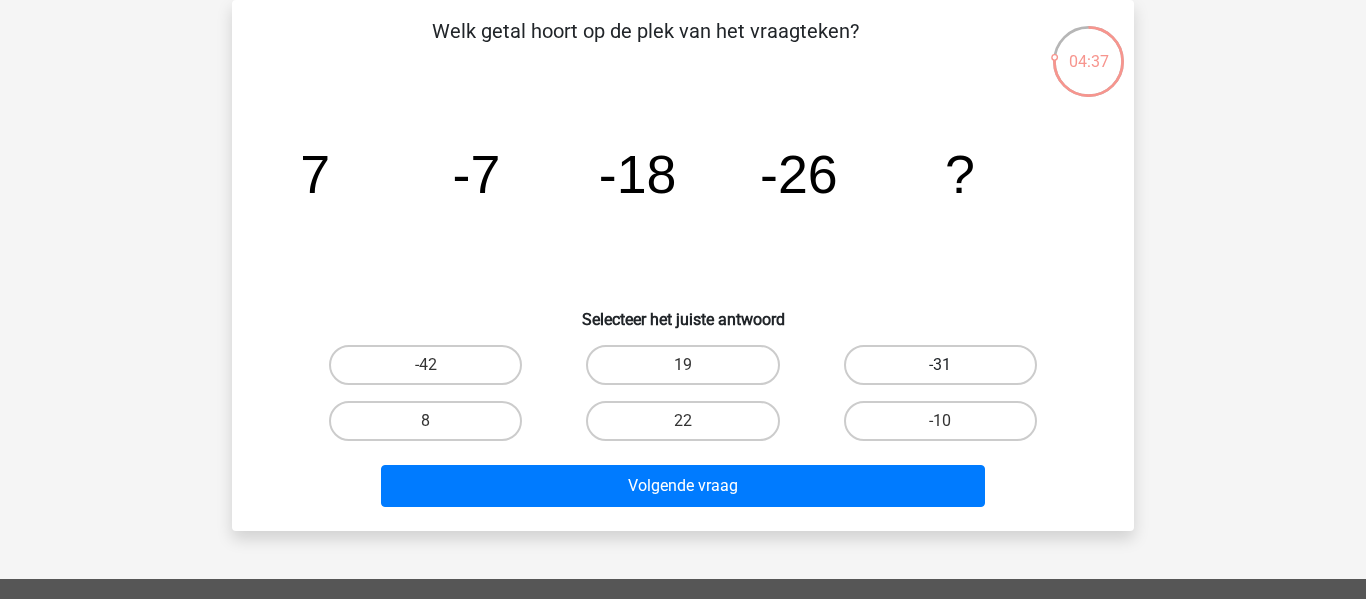 click on "-31" at bounding box center (940, 365) 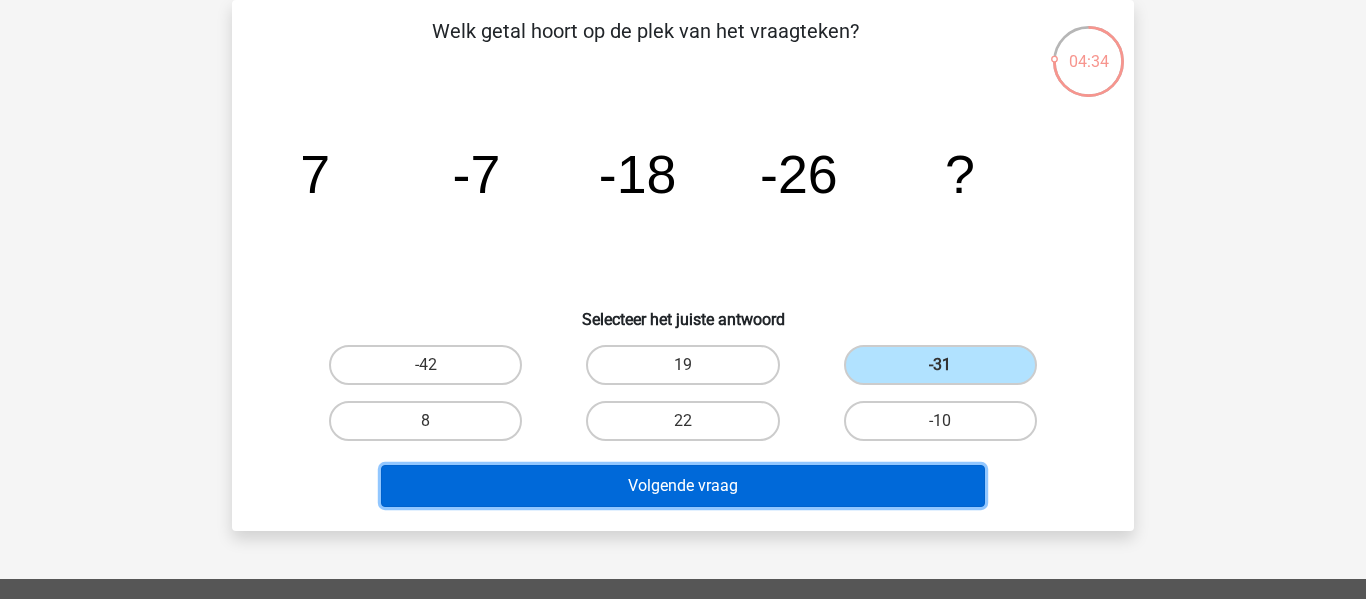 click on "Volgende vraag" at bounding box center (683, 486) 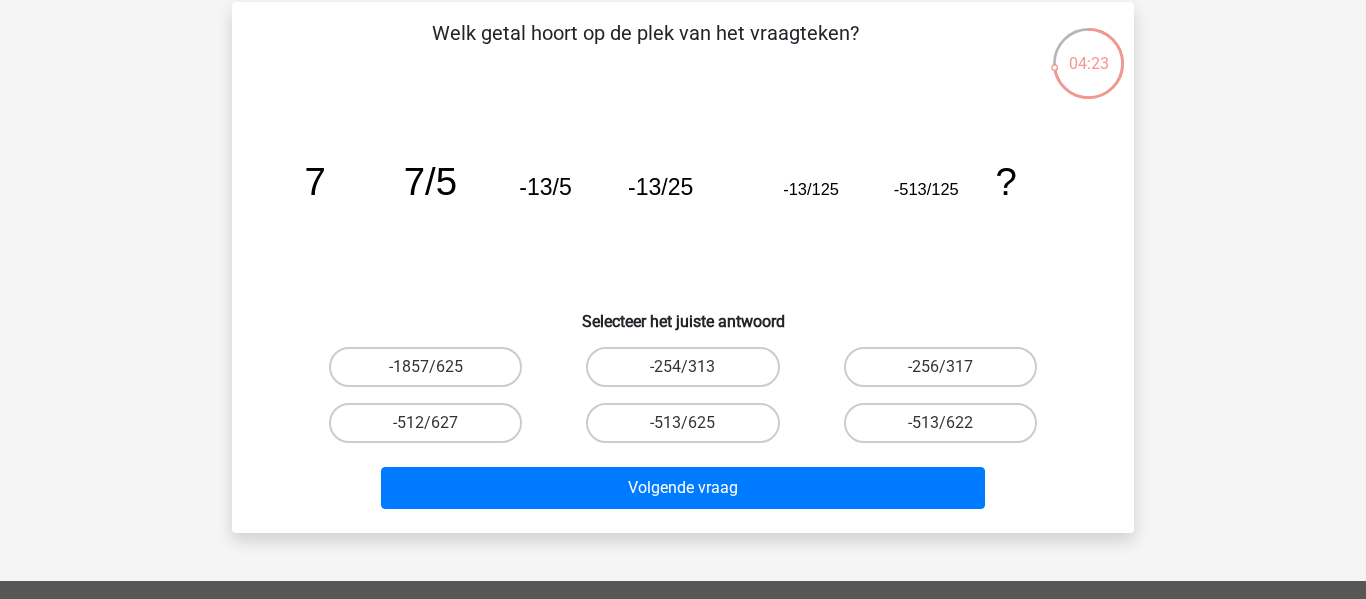 scroll, scrollTop: 92, scrollLeft: 0, axis: vertical 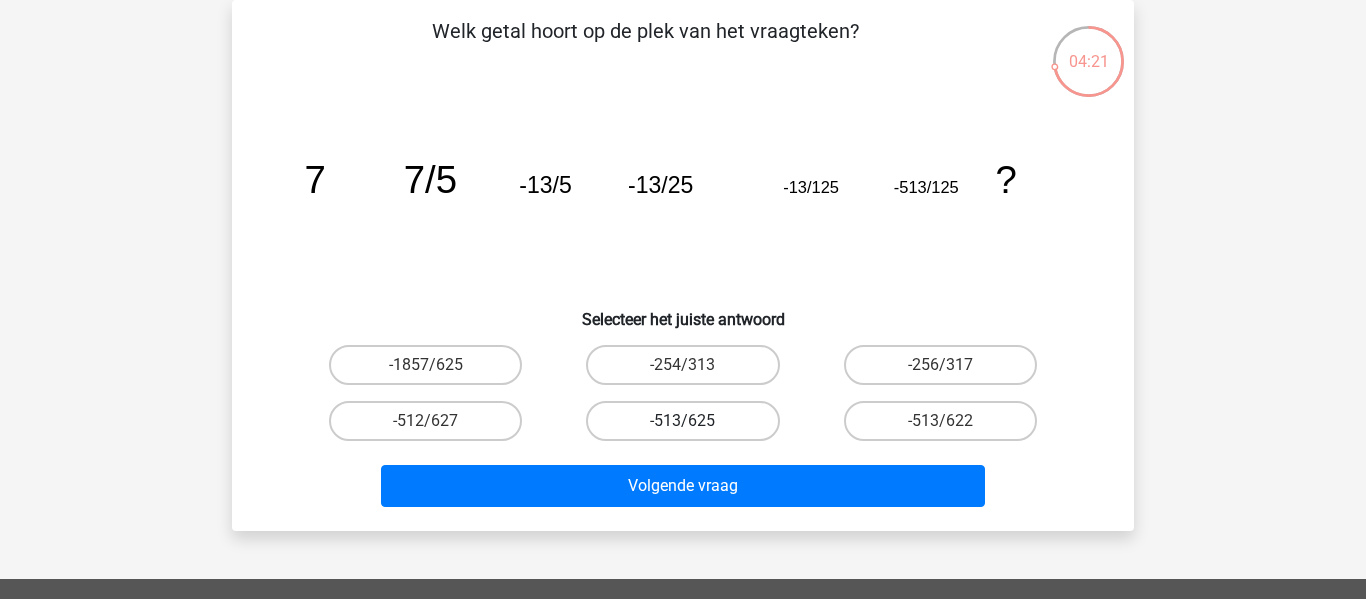click on "-513/625" at bounding box center [682, 421] 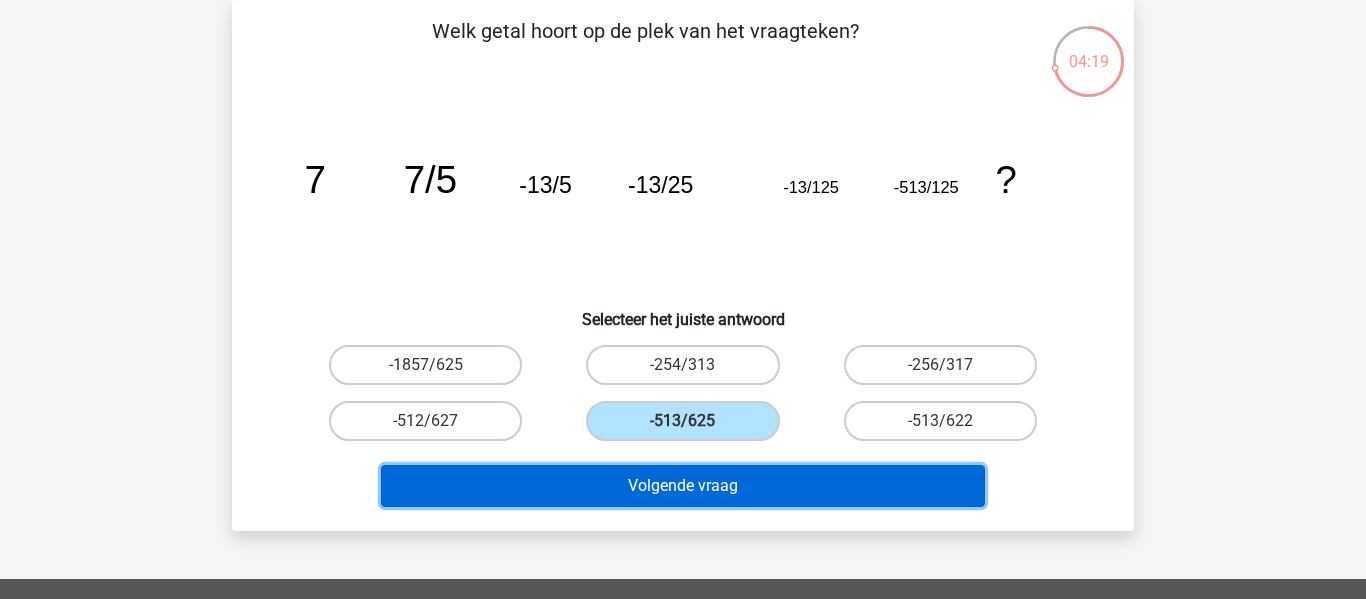 click on "Volgende vraag" at bounding box center (683, 486) 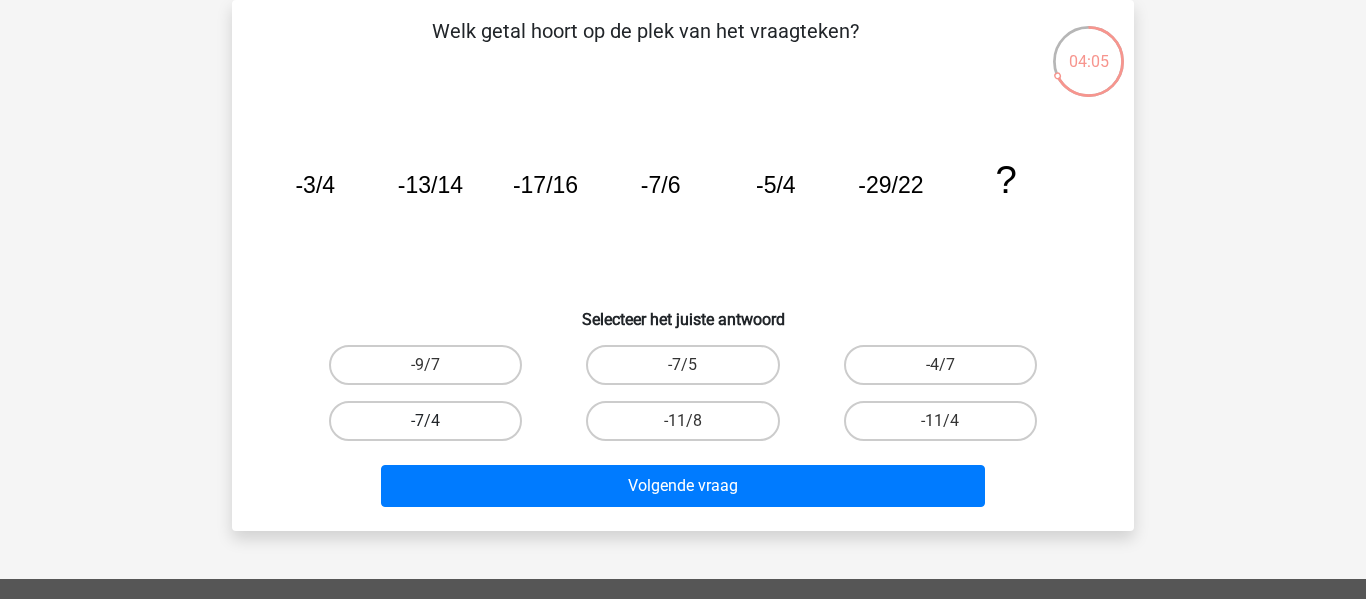 click on "-7/4" at bounding box center (425, 421) 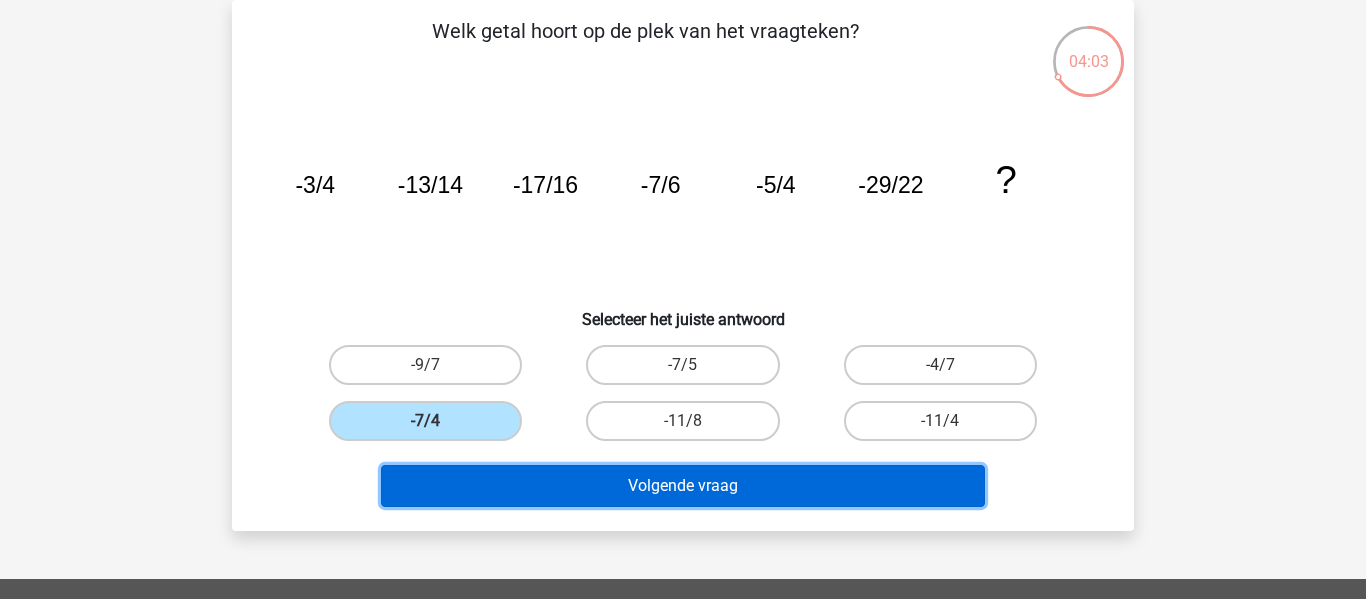 click on "Volgende vraag" at bounding box center (683, 486) 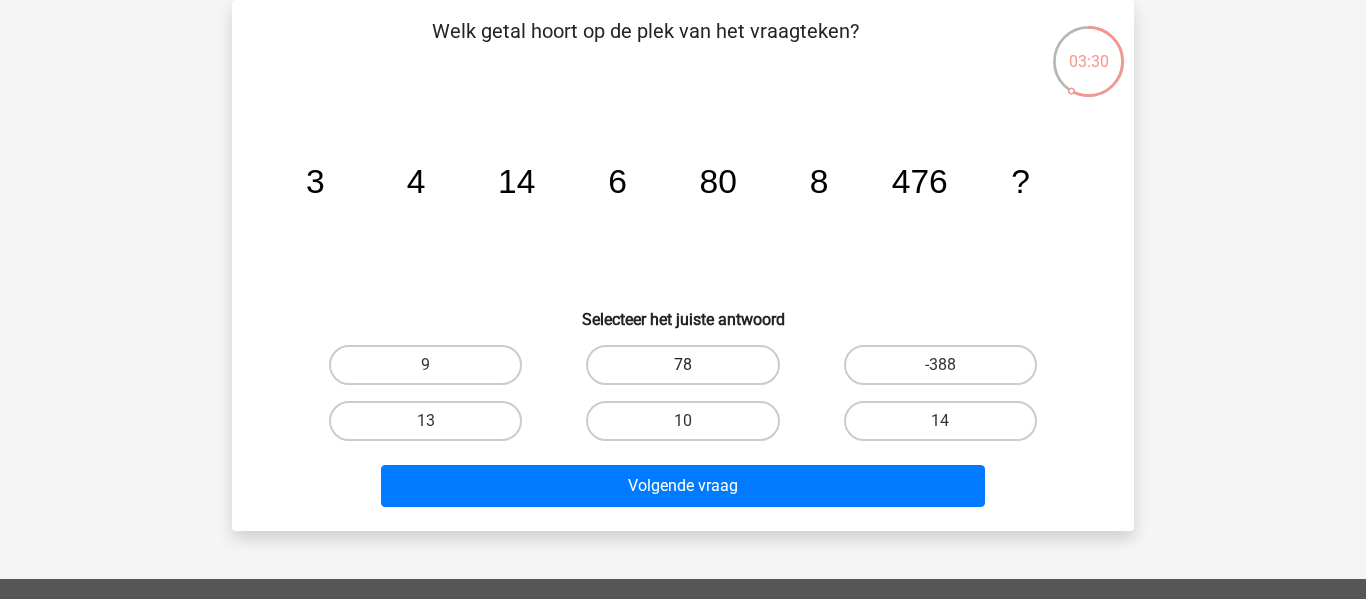 click on "78" at bounding box center (682, 365) 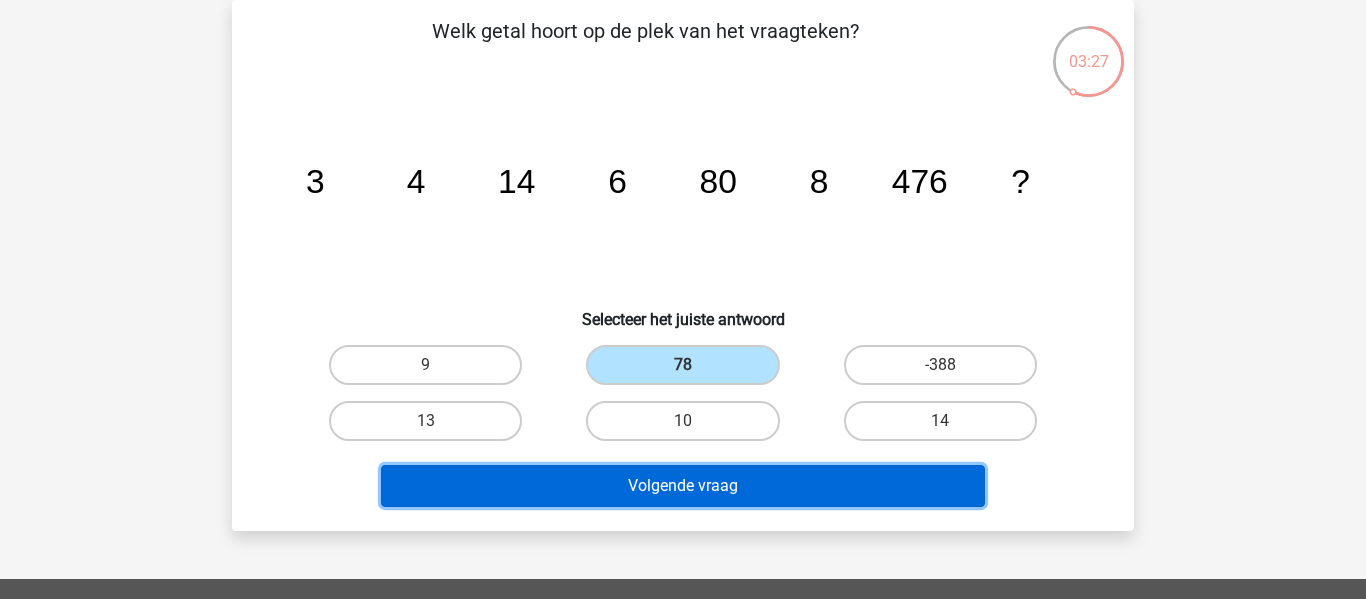 click on "Volgende vraag" at bounding box center (683, 486) 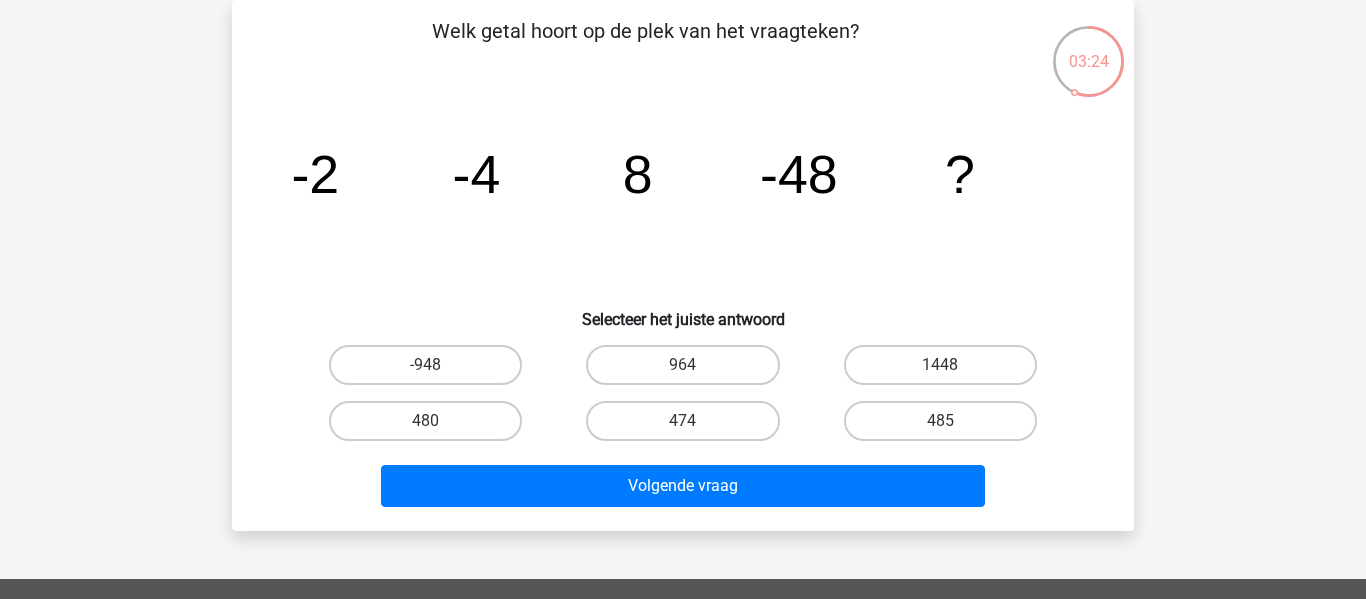 click on "image/svg+xml
-2
-4
8
-48
?" 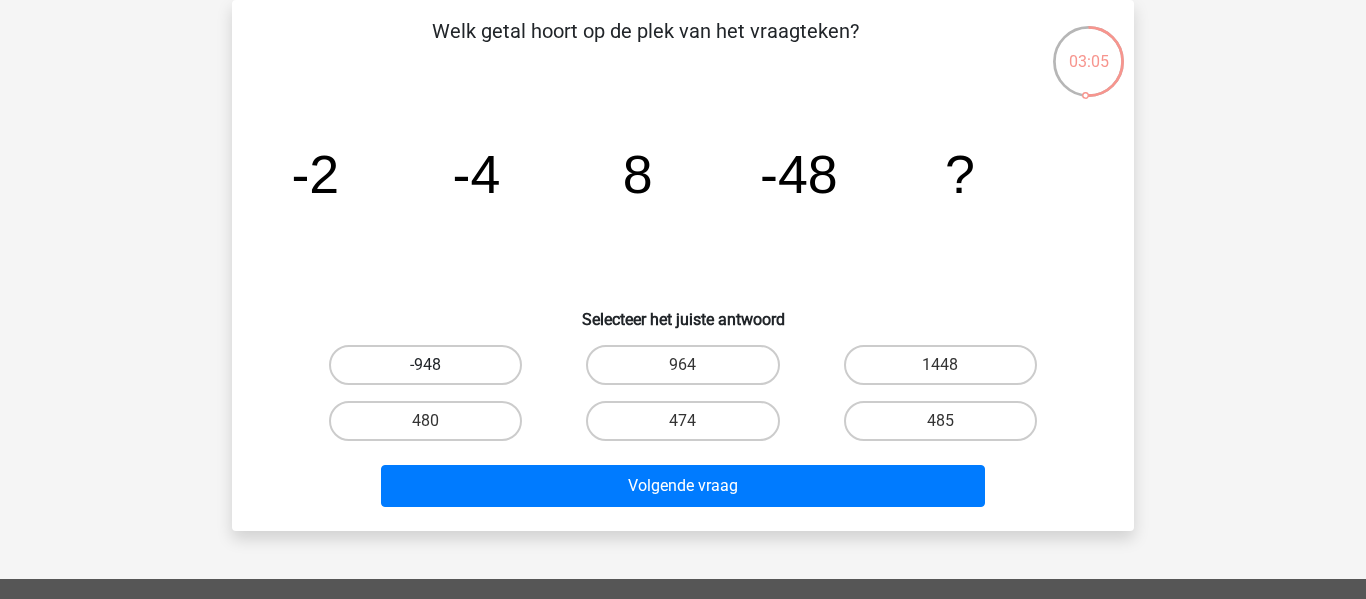 click on "-948" at bounding box center [425, 365] 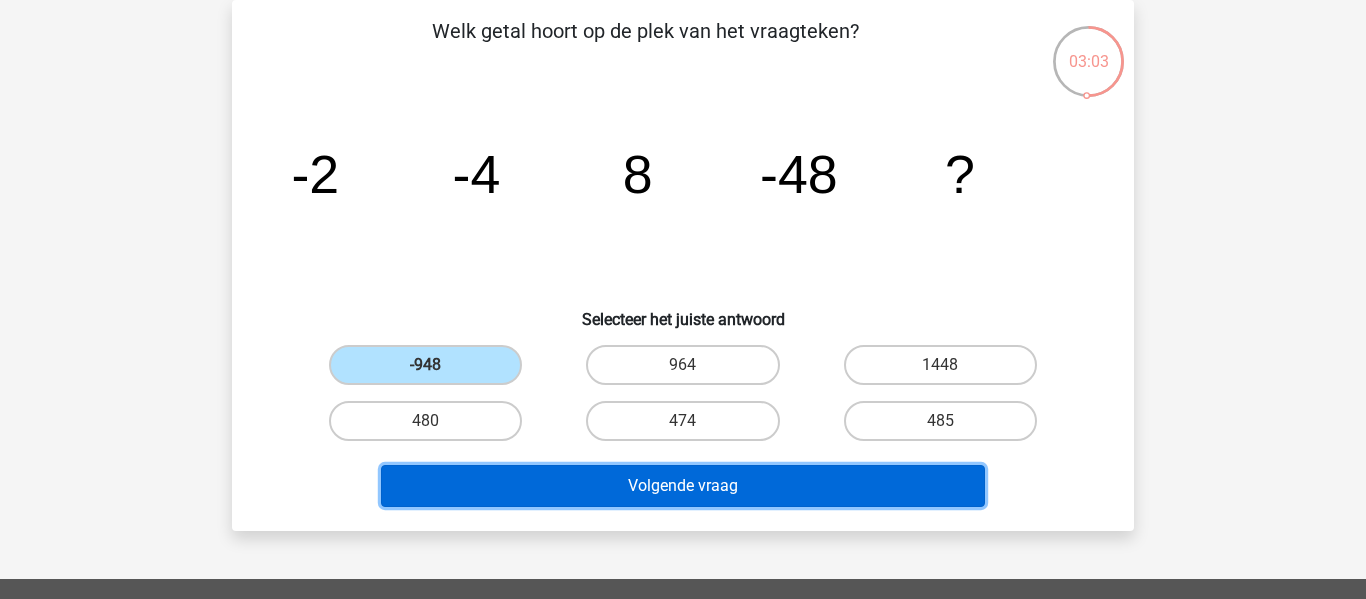click on "Volgende vraag" at bounding box center (683, 486) 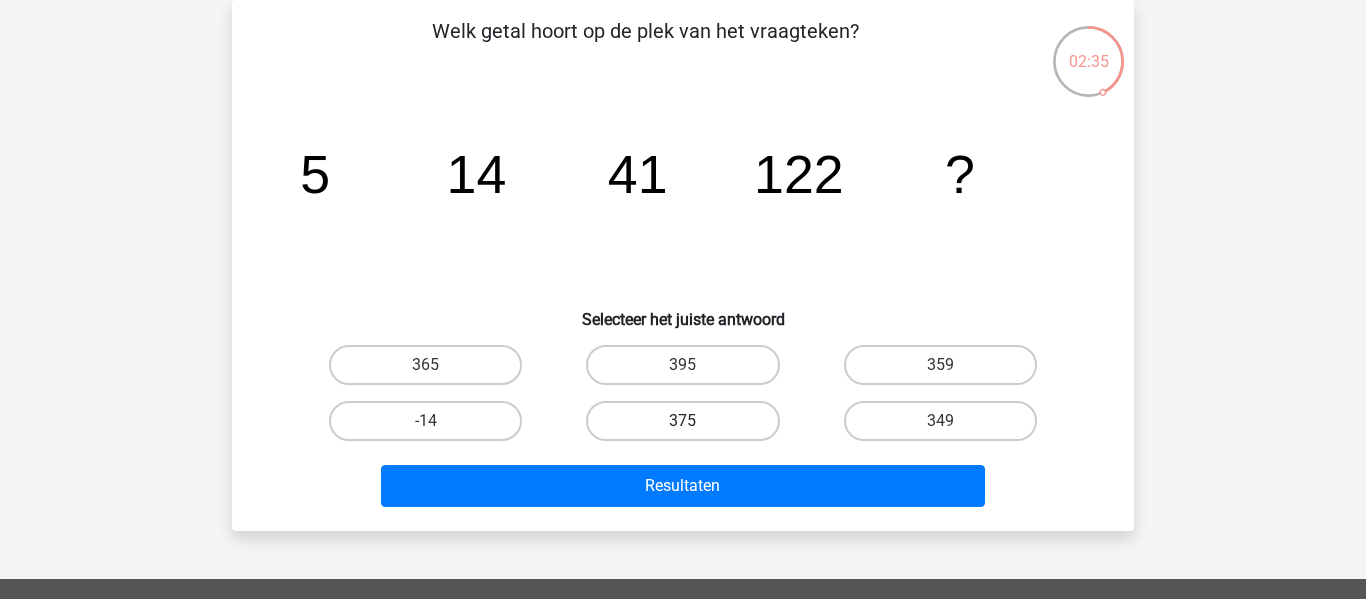 click on "375" at bounding box center (682, 421) 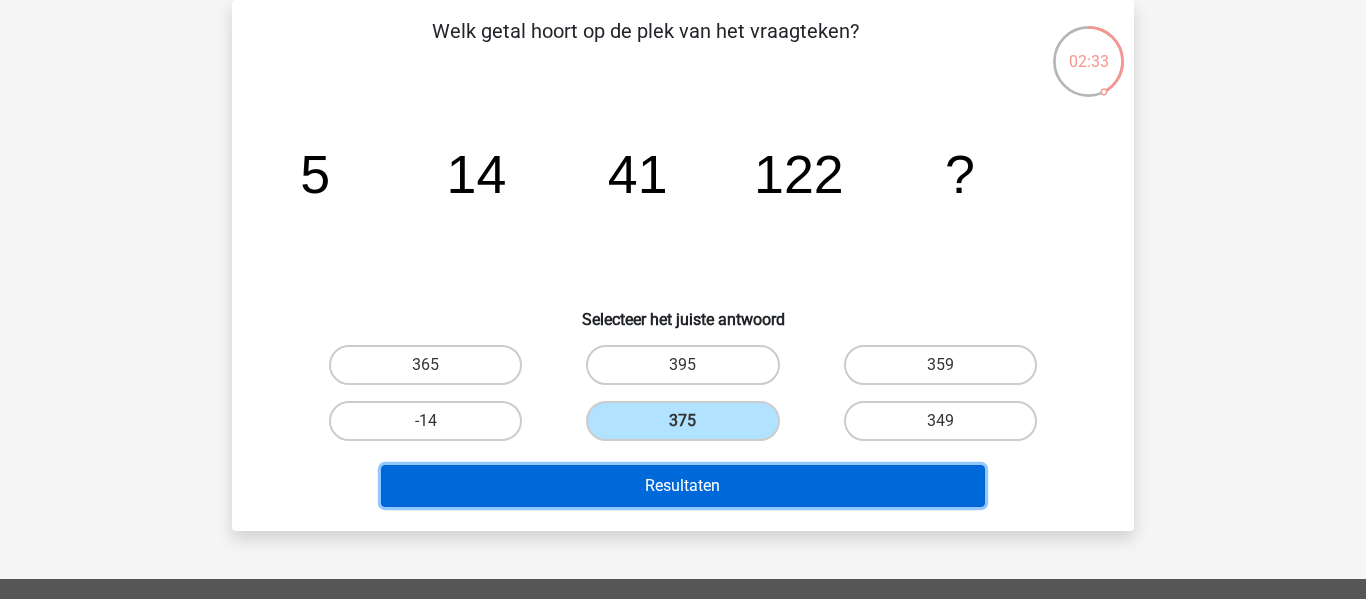 click on "Resultaten" at bounding box center (683, 486) 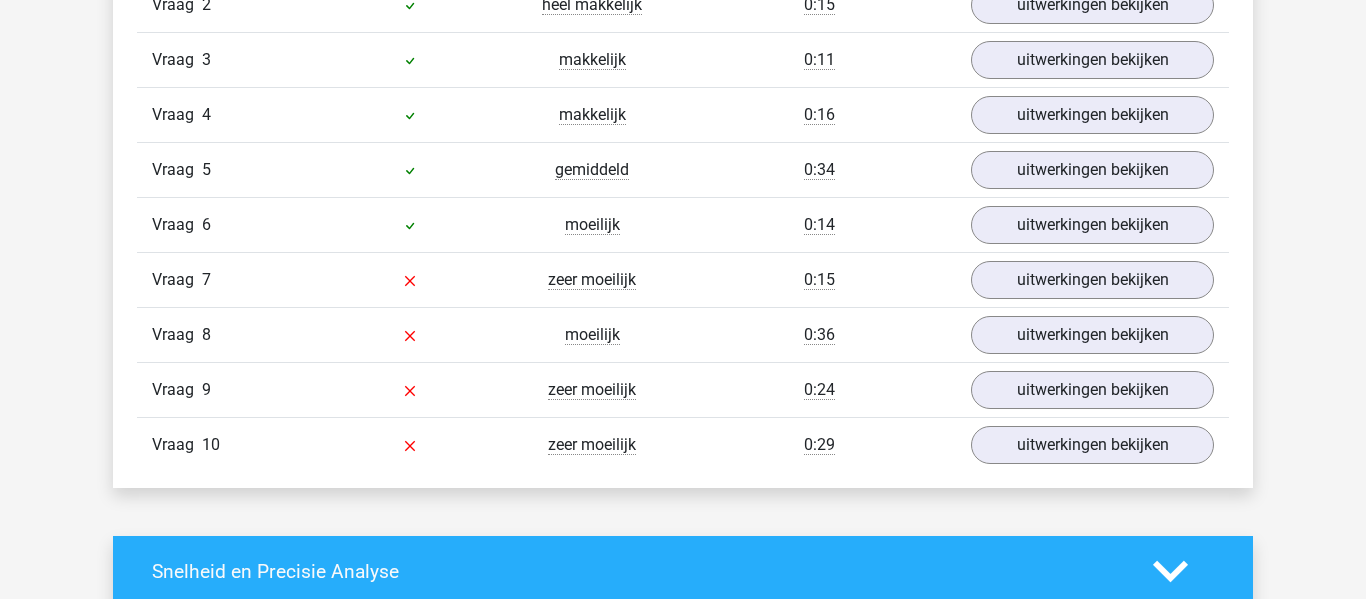 scroll, scrollTop: 1816, scrollLeft: 0, axis: vertical 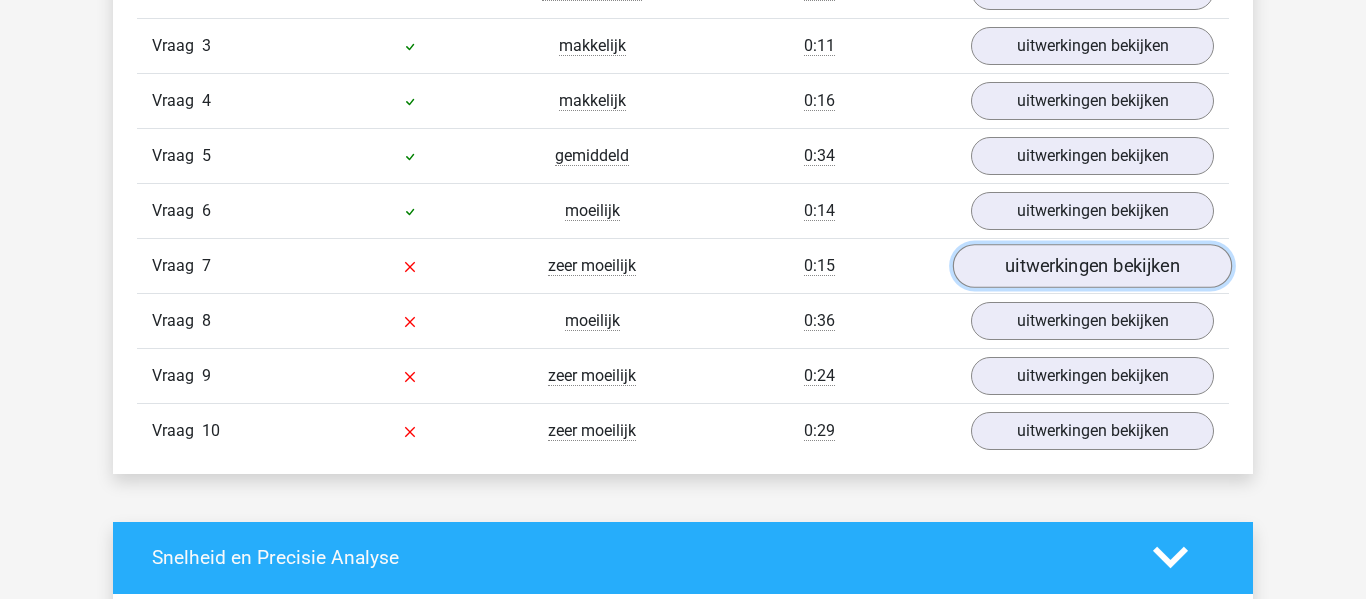 click on "uitwerkingen bekijken" at bounding box center [1092, 266] 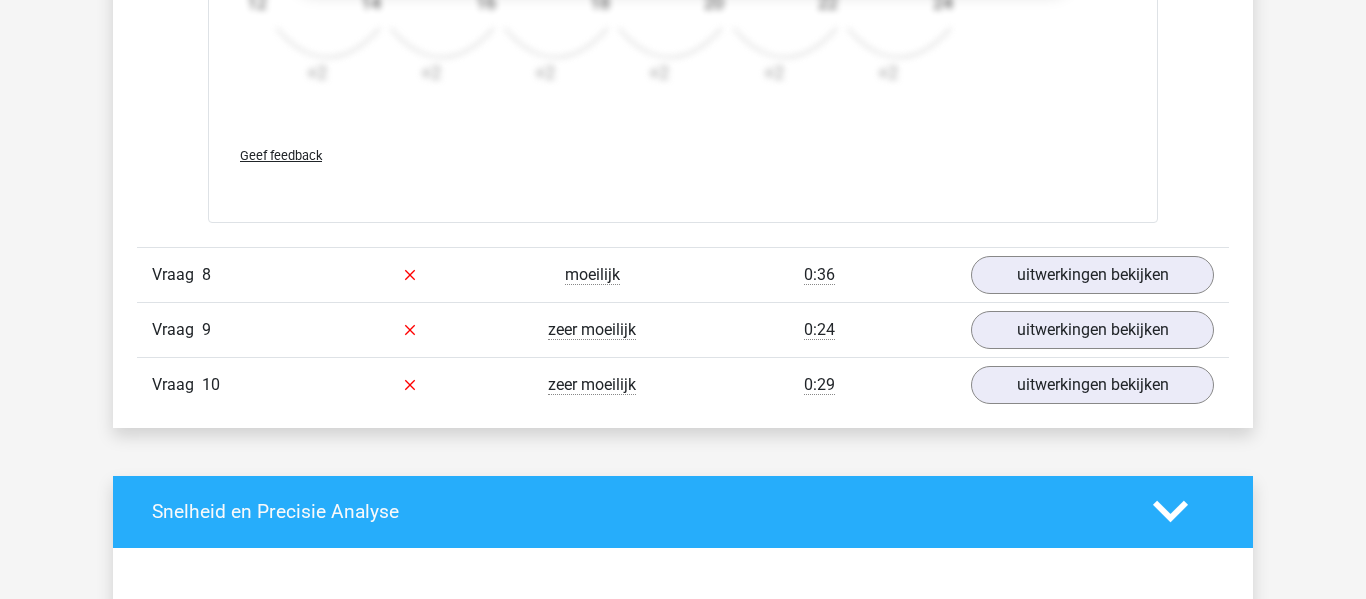scroll, scrollTop: 3100, scrollLeft: 0, axis: vertical 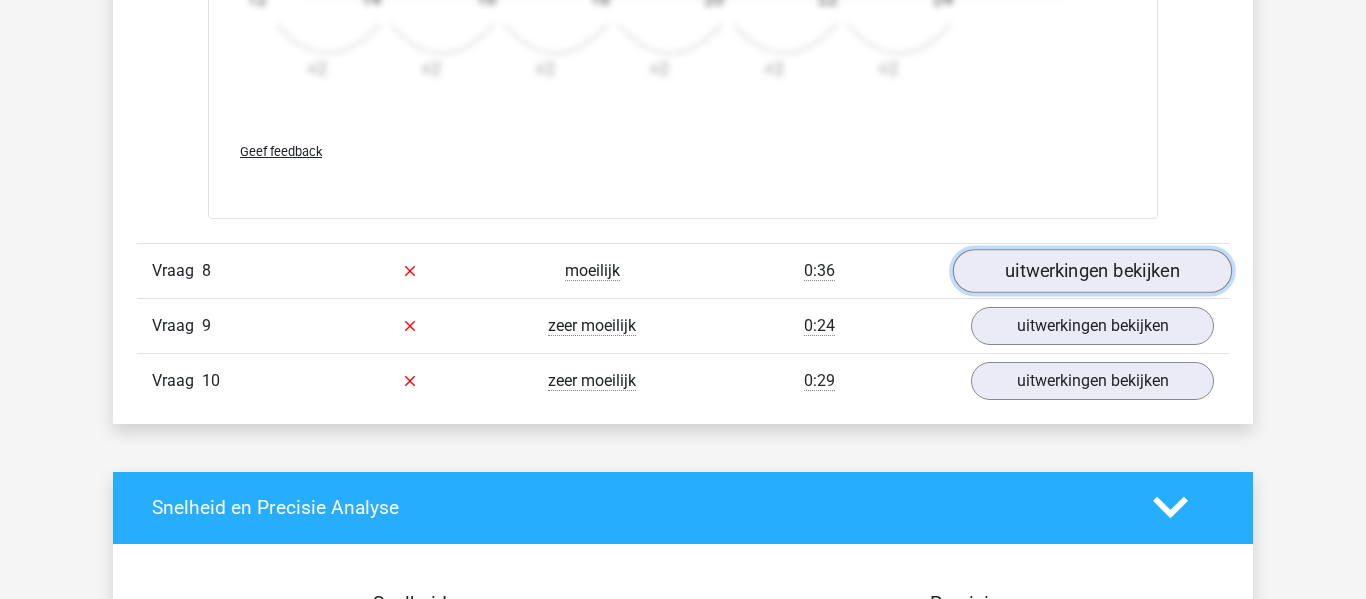 click on "uitwerkingen bekijken" at bounding box center (1092, 271) 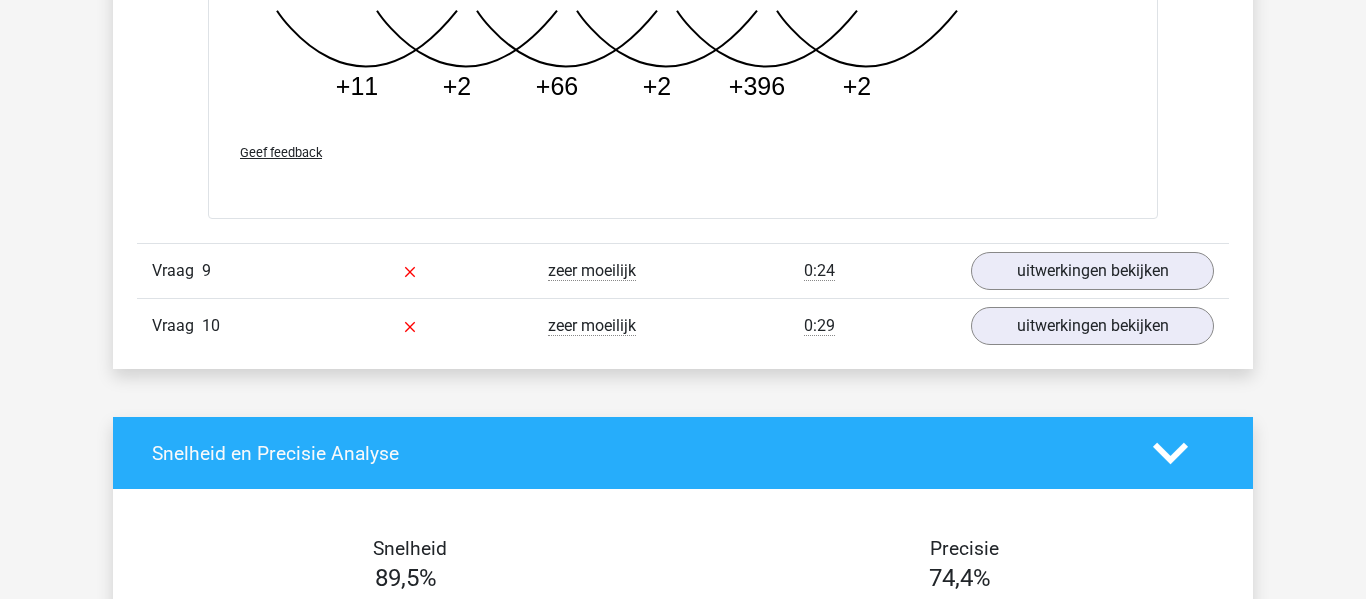 scroll, scrollTop: 4151, scrollLeft: 0, axis: vertical 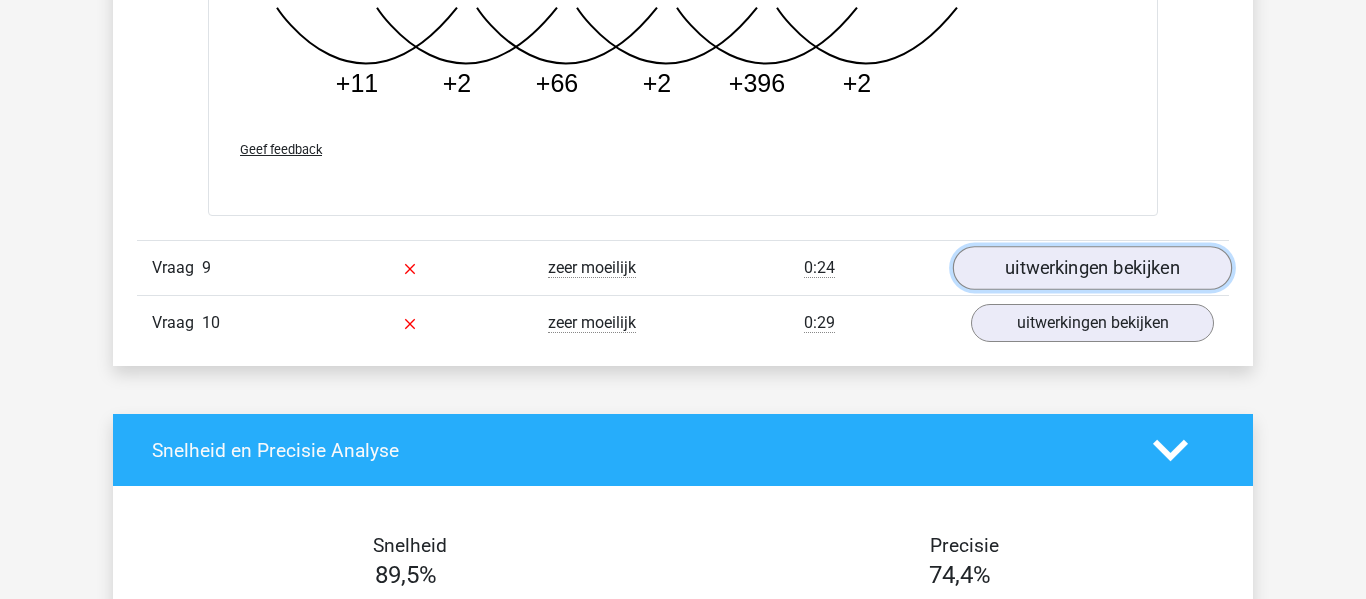 click on "uitwerkingen bekijken" at bounding box center (1092, 268) 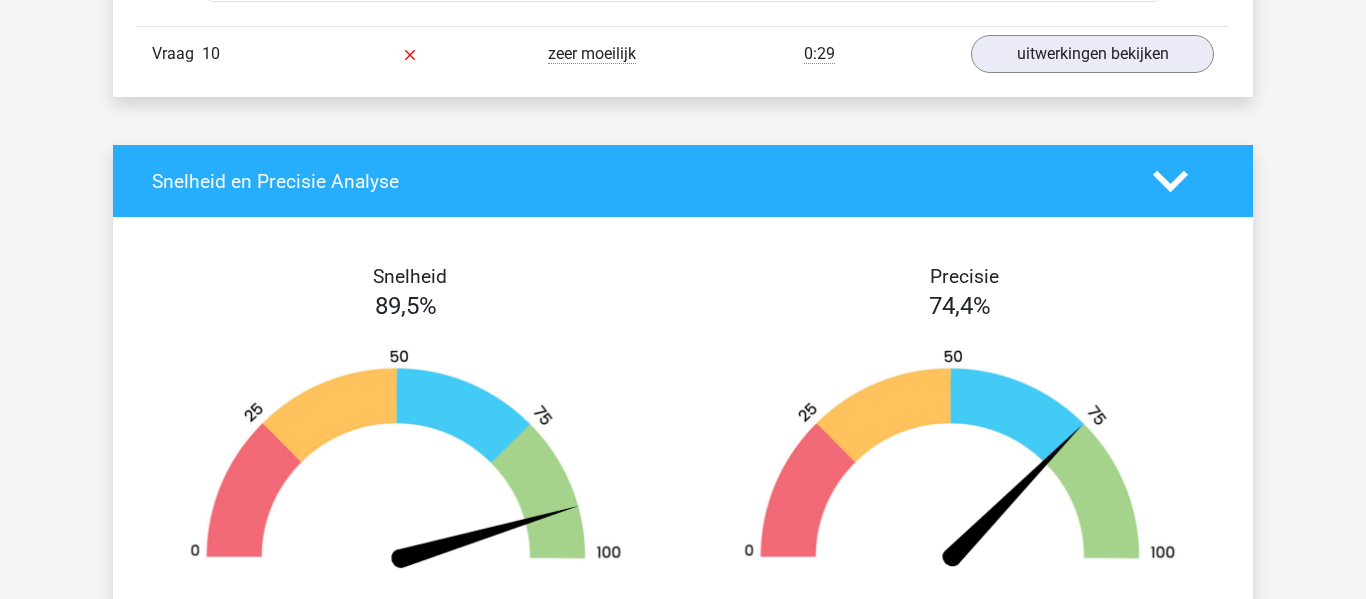 scroll, scrollTop: 5591, scrollLeft: 0, axis: vertical 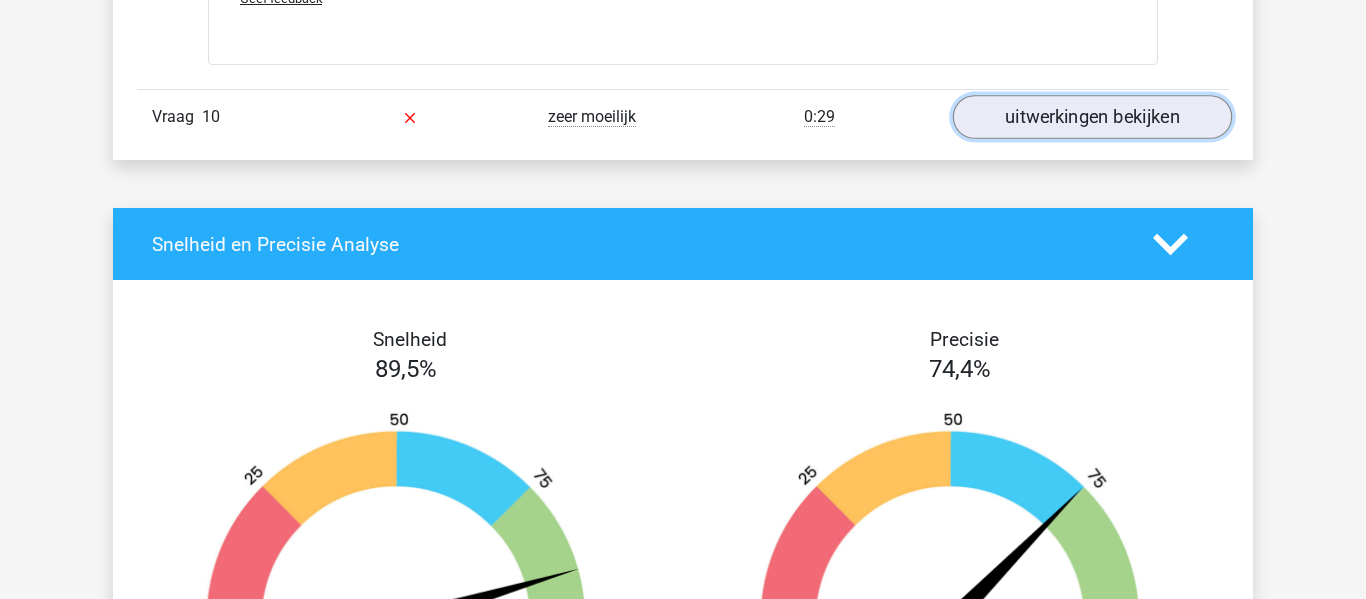 click on "uitwerkingen bekijken" at bounding box center (1092, 117) 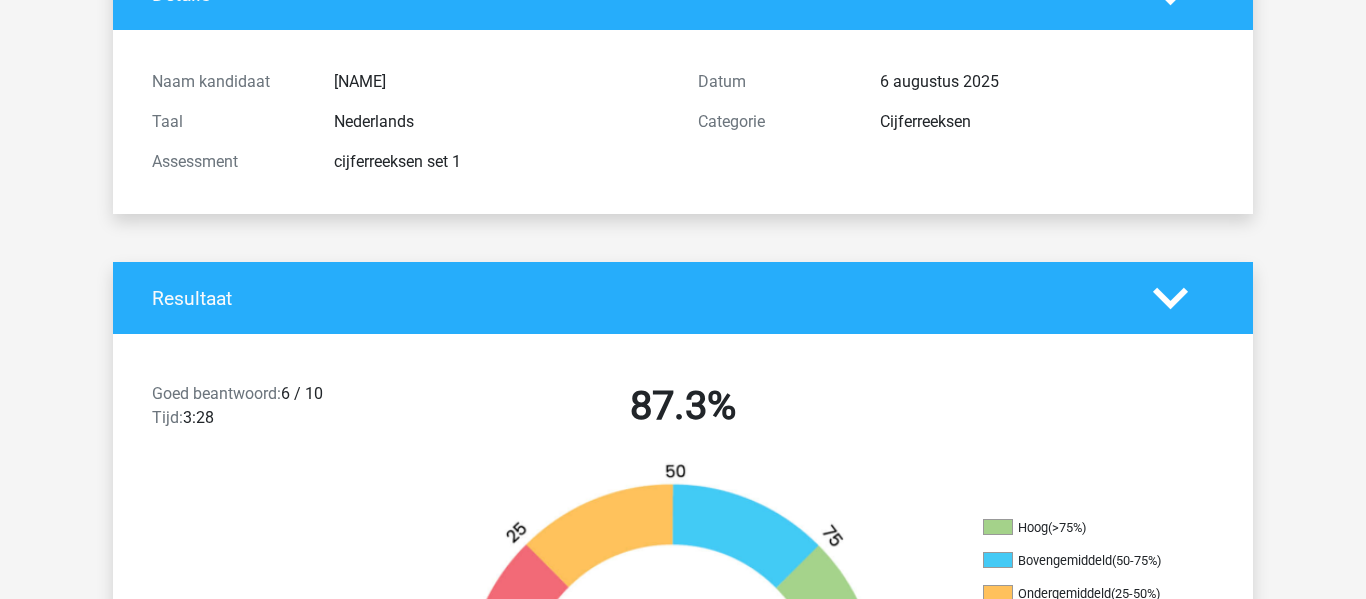 scroll, scrollTop: 0, scrollLeft: 0, axis: both 